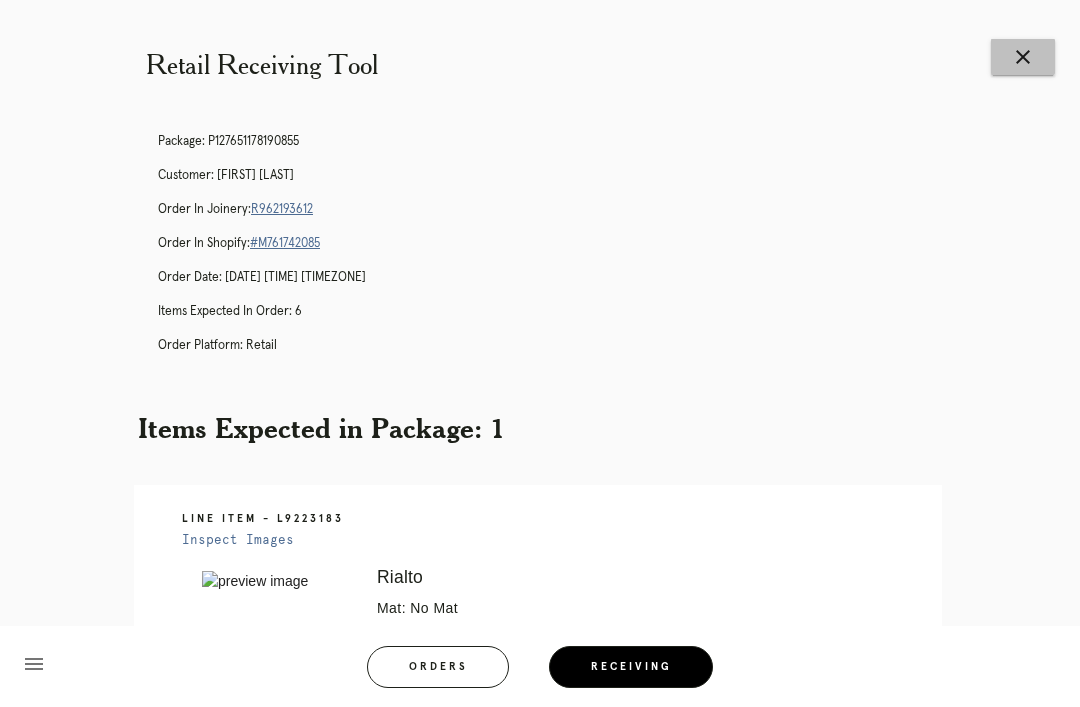 scroll, scrollTop: 0, scrollLeft: 0, axis: both 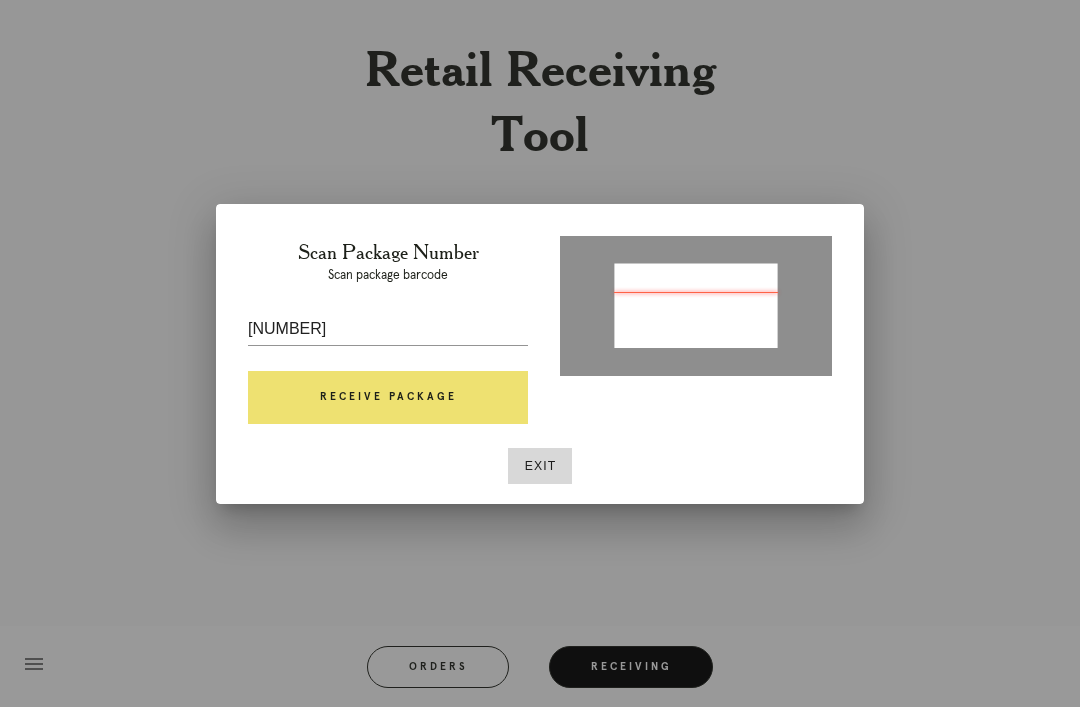 type on "P389871506148732" 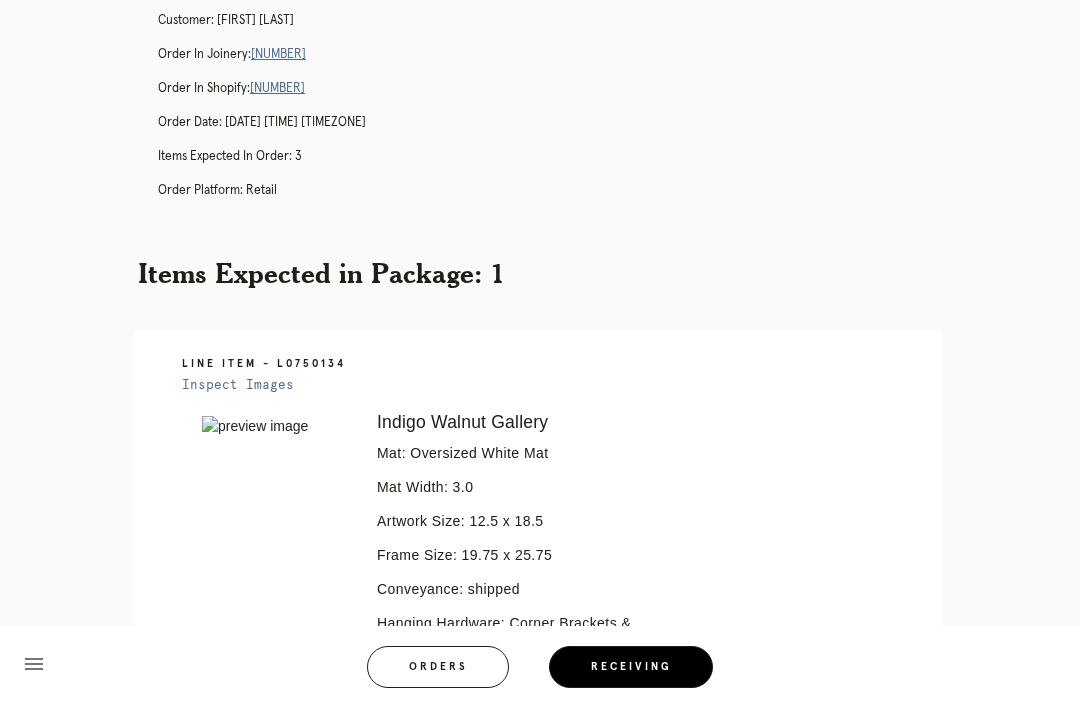 scroll, scrollTop: 0, scrollLeft: 0, axis: both 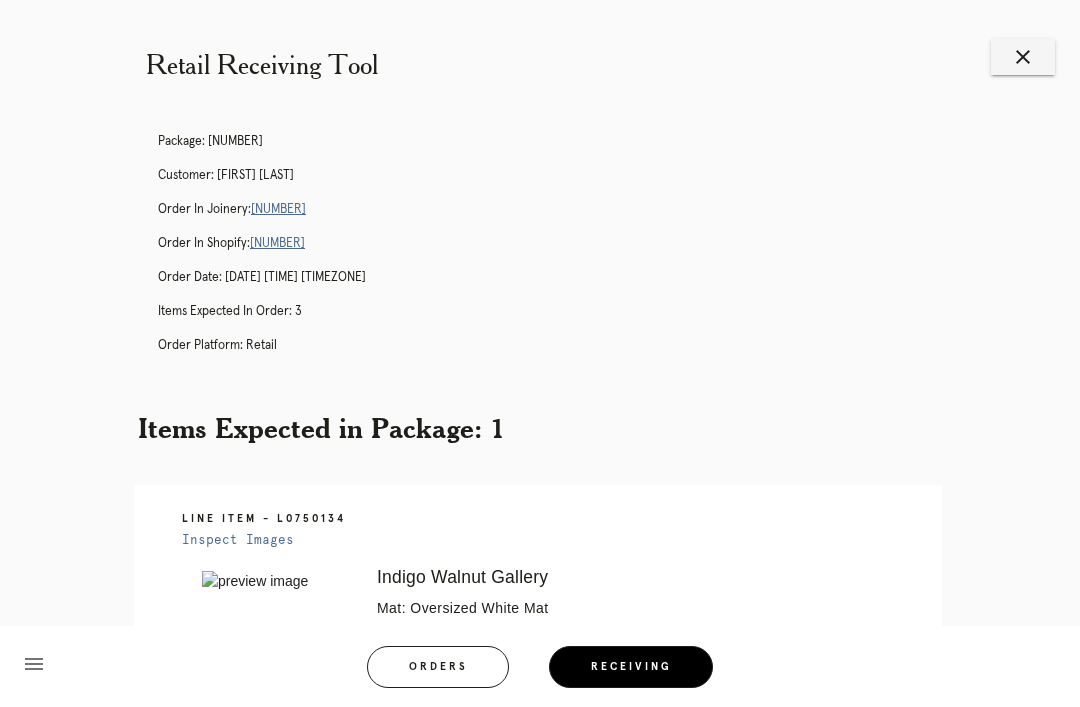 click on "R778730949" at bounding box center [278, 209] 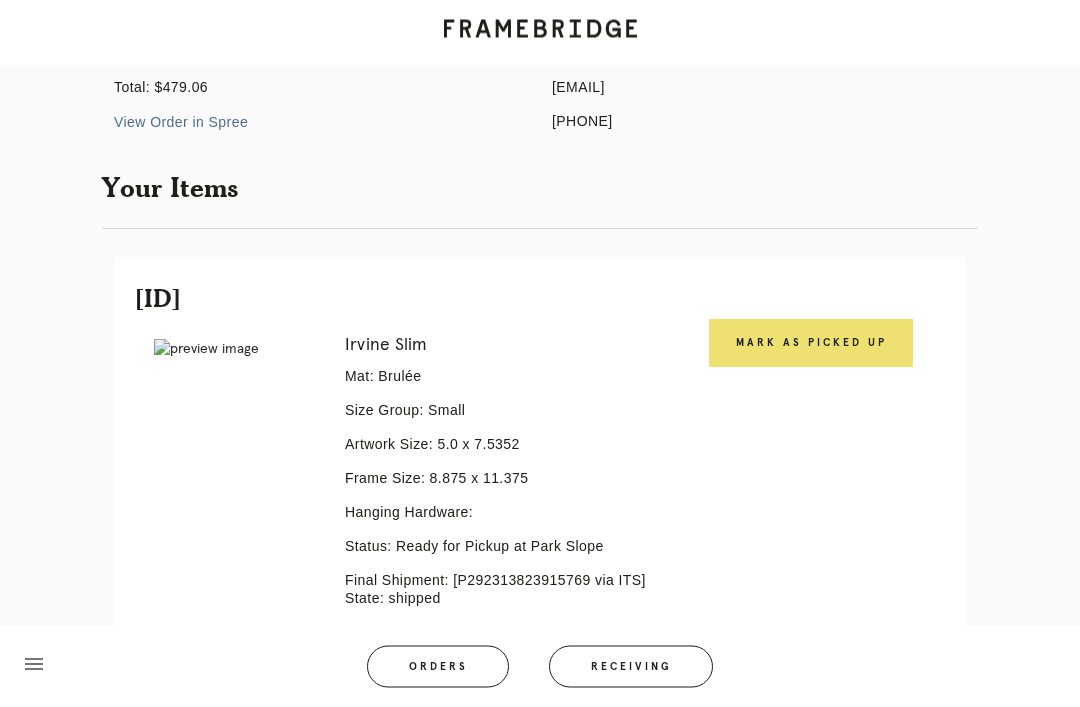 scroll, scrollTop: 276, scrollLeft: 0, axis: vertical 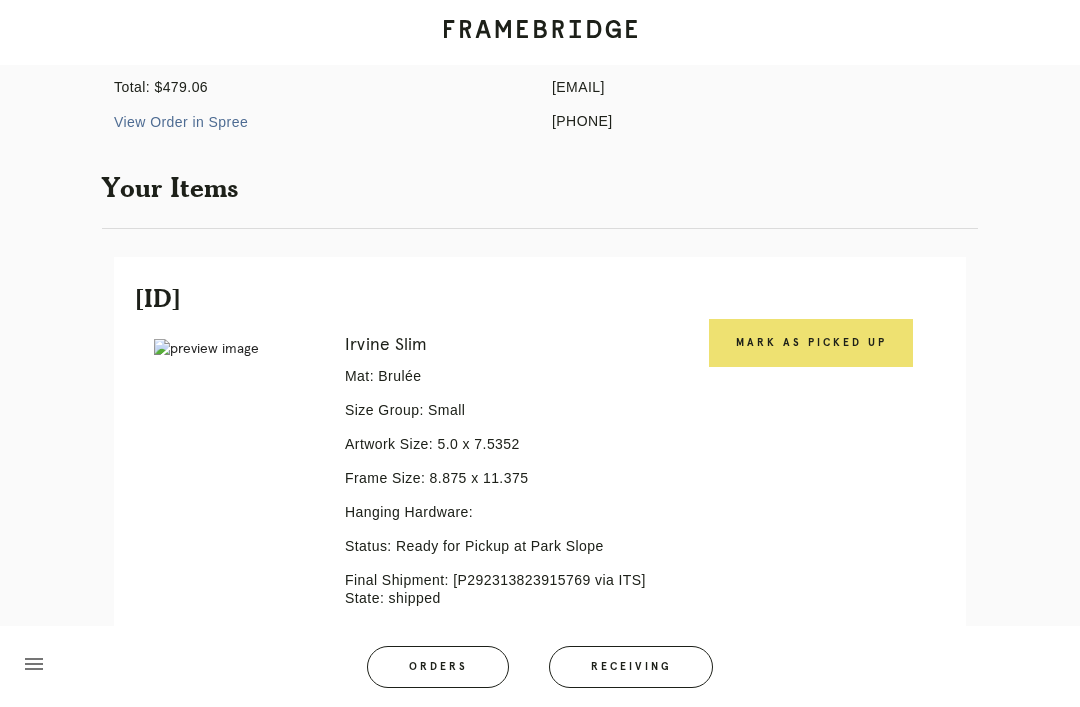 click on "Mark as Picked Up" at bounding box center [811, 343] 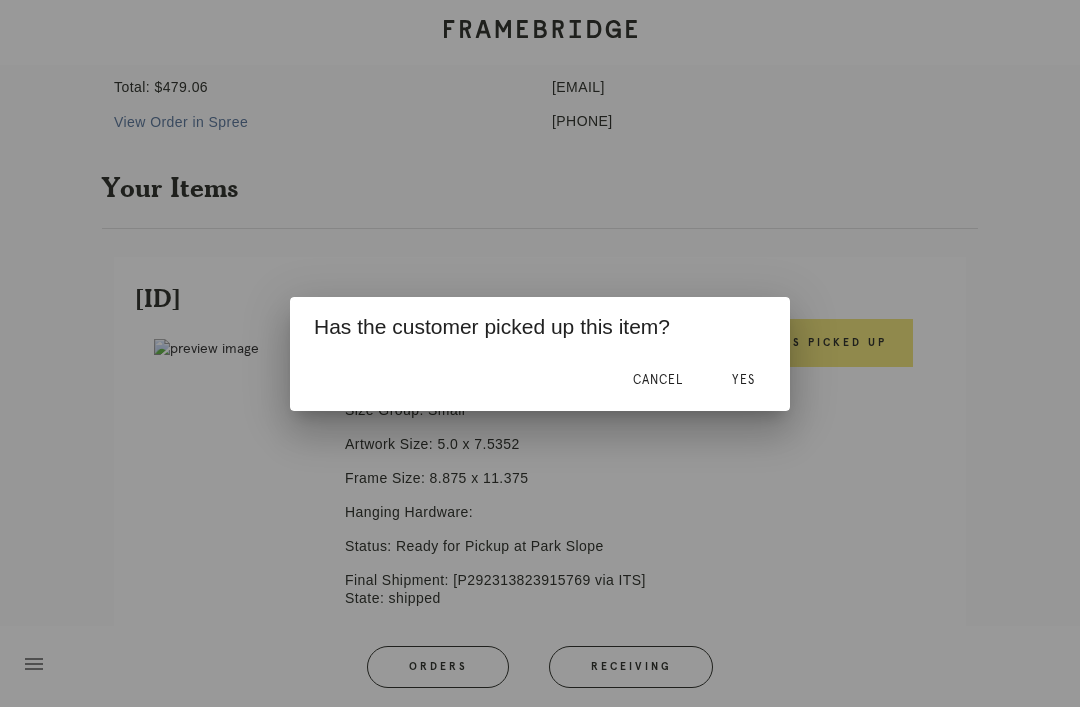 click on "Yes" at bounding box center (743, 381) 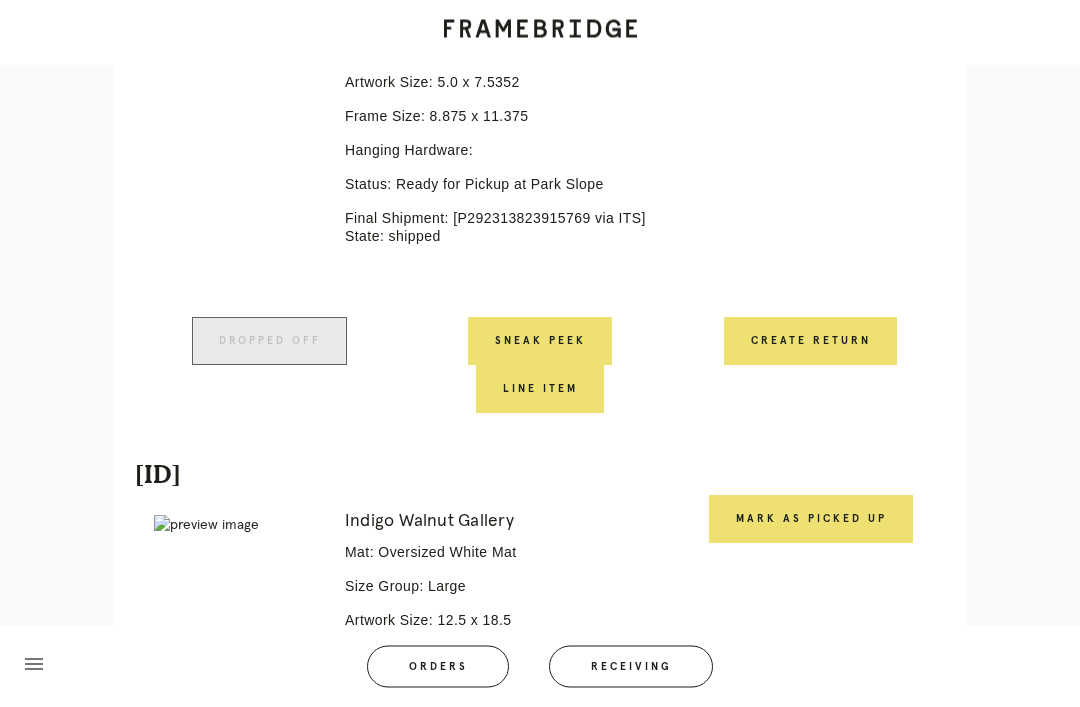 scroll, scrollTop: 685, scrollLeft: 0, axis: vertical 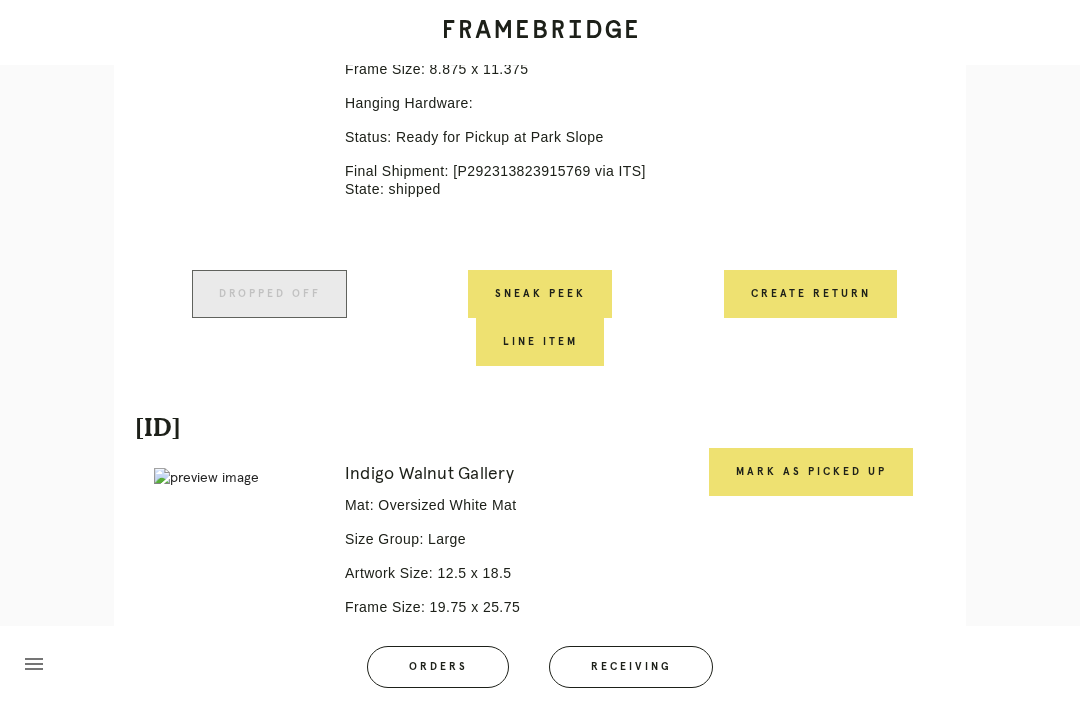 click on "Mark as Picked Up" at bounding box center (811, 472) 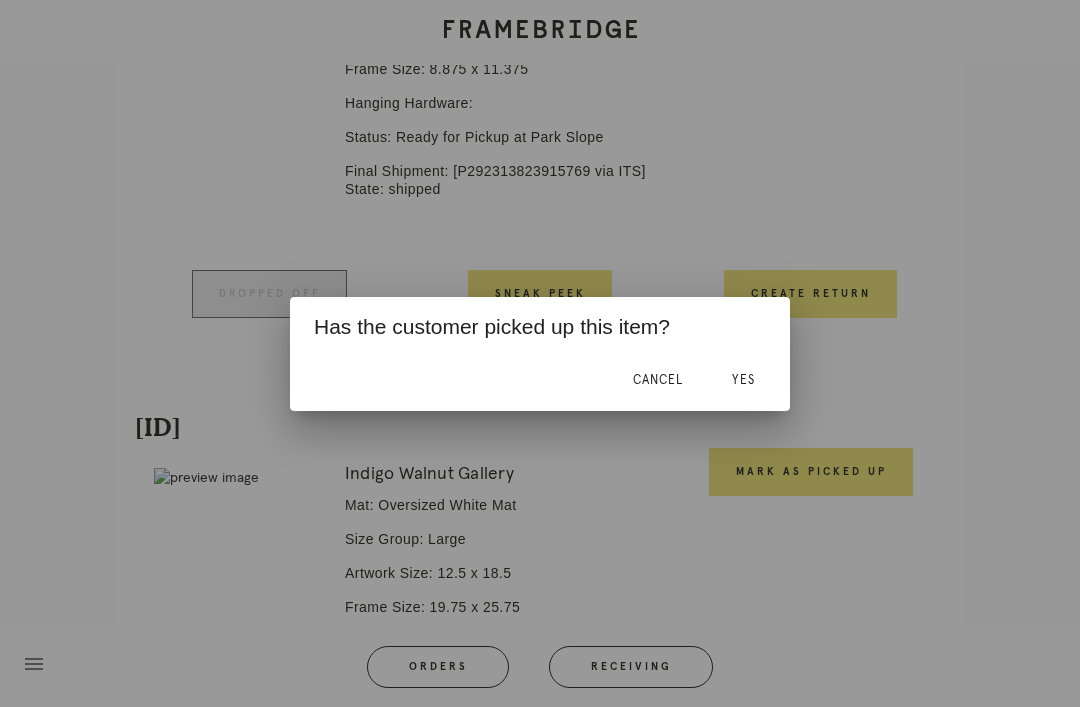 click on "Yes" at bounding box center (743, 381) 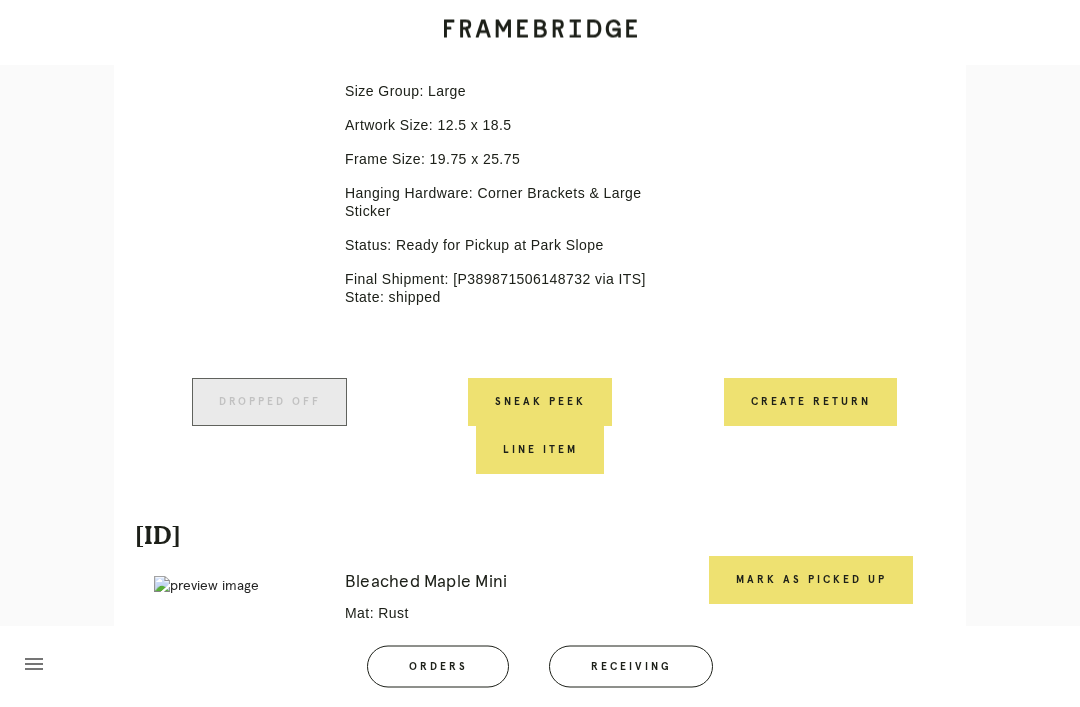 scroll, scrollTop: 1177, scrollLeft: 0, axis: vertical 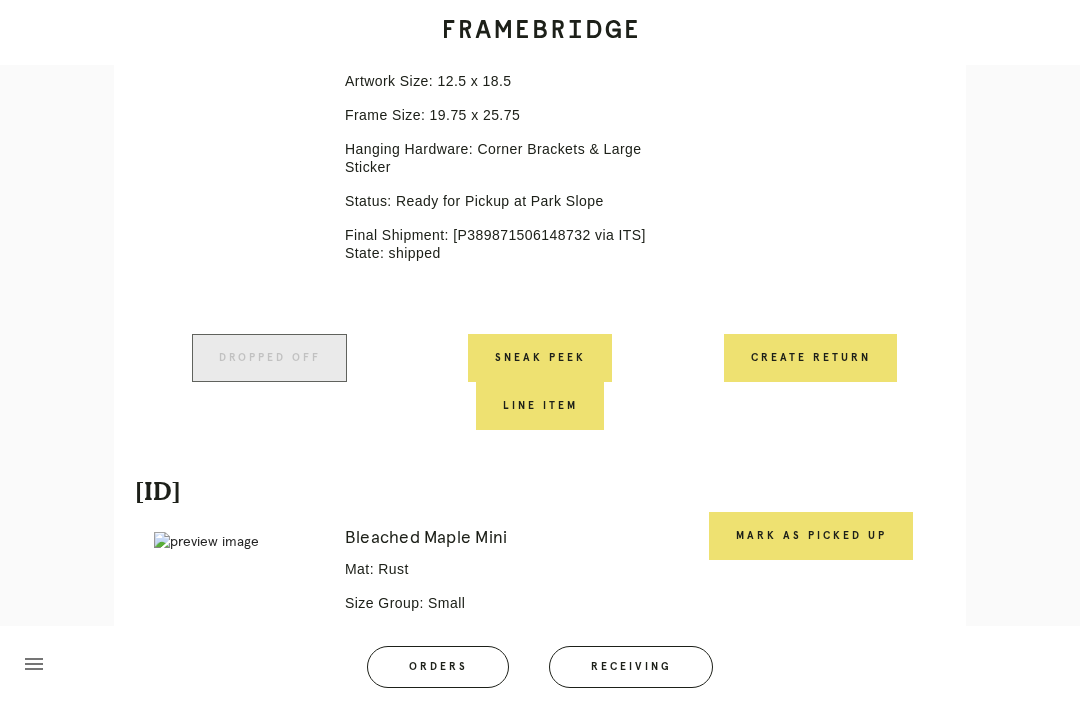 click on "Mark as Picked Up" at bounding box center (811, 536) 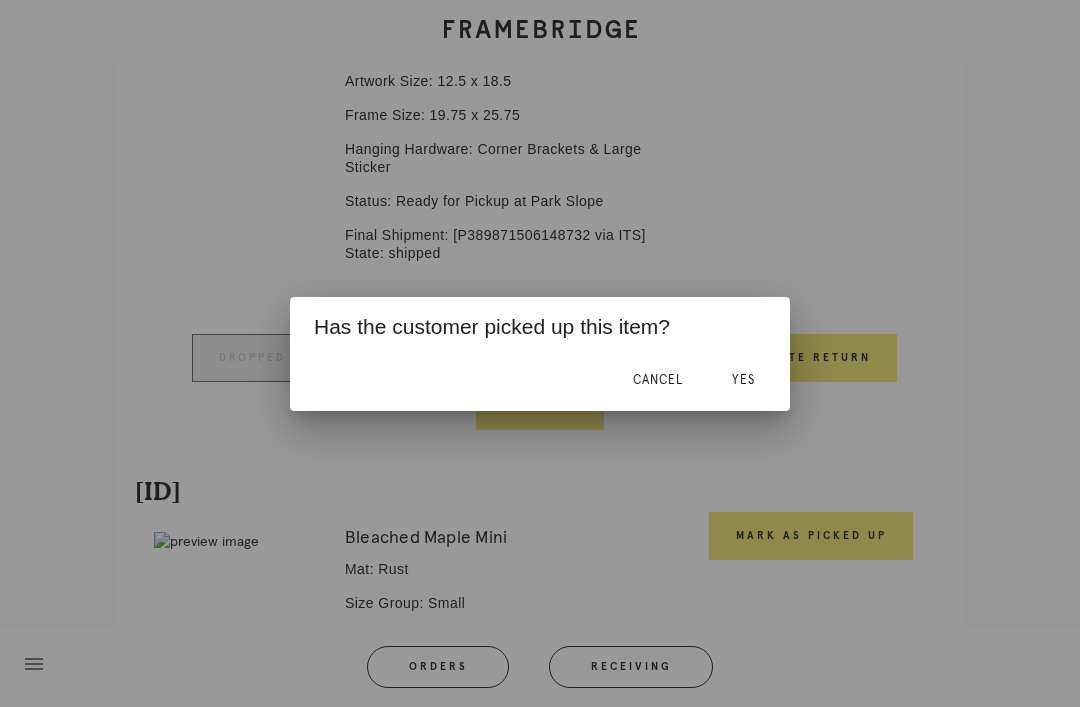 click on "Yes" at bounding box center (743, 381) 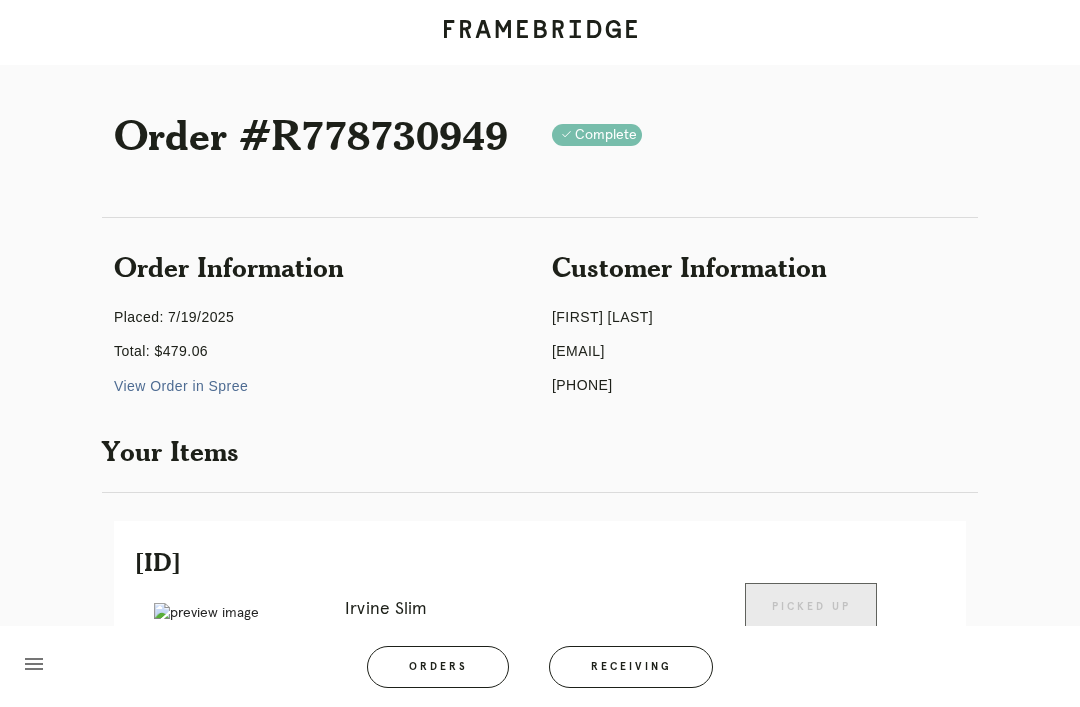 scroll, scrollTop: 0, scrollLeft: 0, axis: both 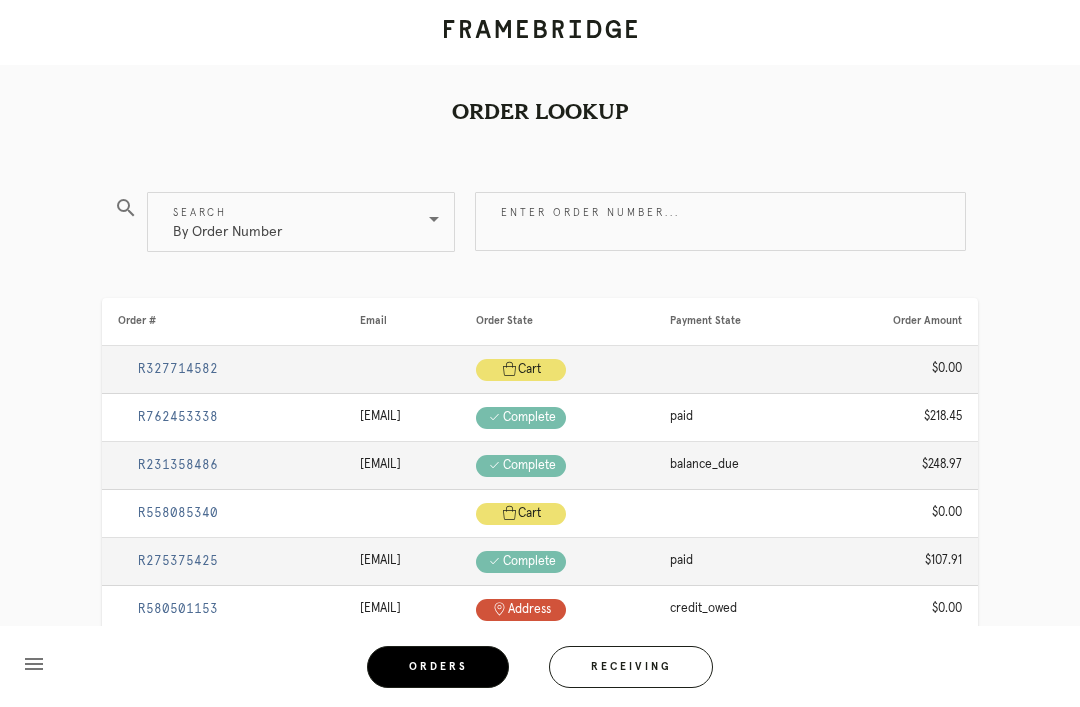 click on "Receiving" at bounding box center [631, 667] 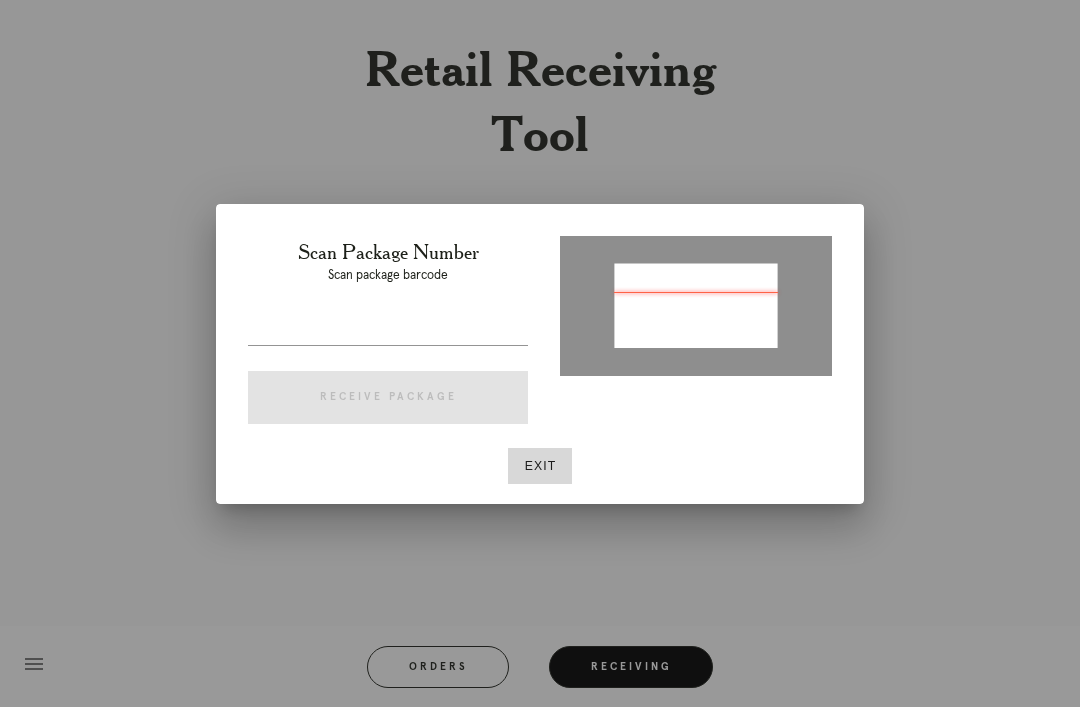 type on "P975521379541937" 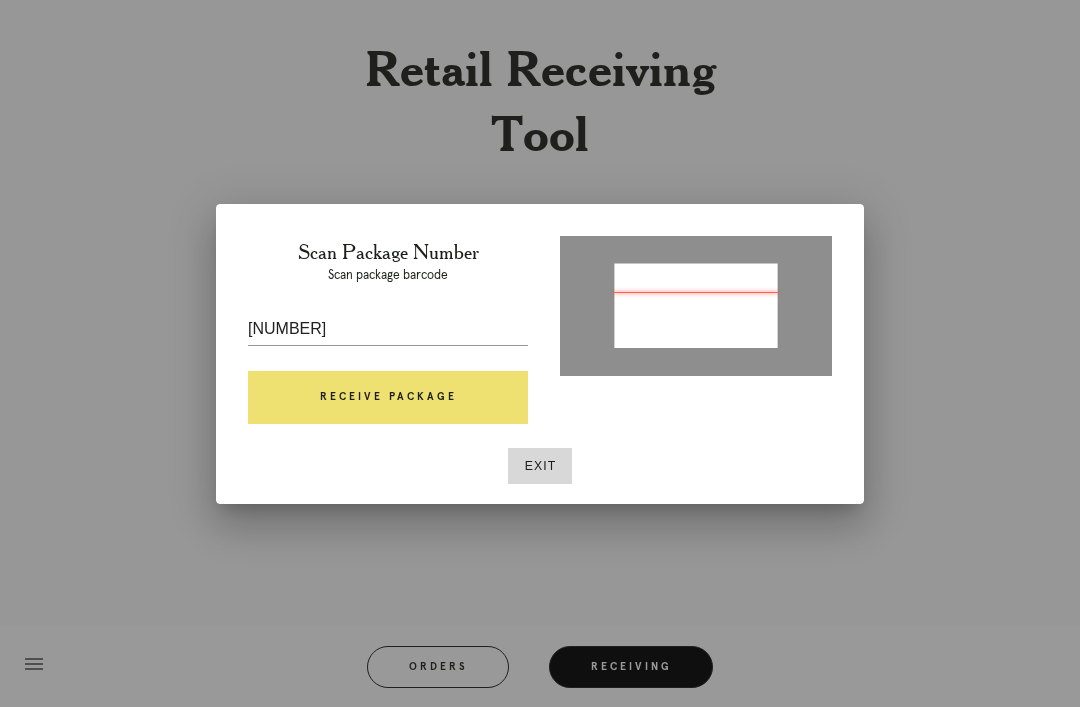 click on "Receive Package" at bounding box center (388, 398) 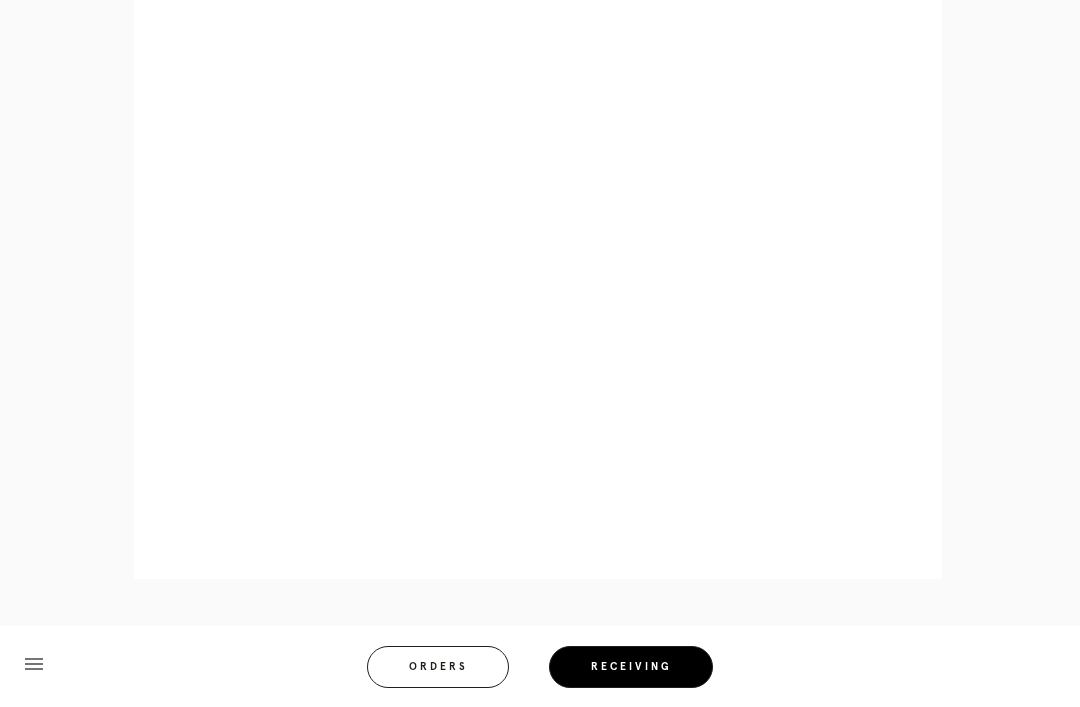 scroll, scrollTop: 980, scrollLeft: 0, axis: vertical 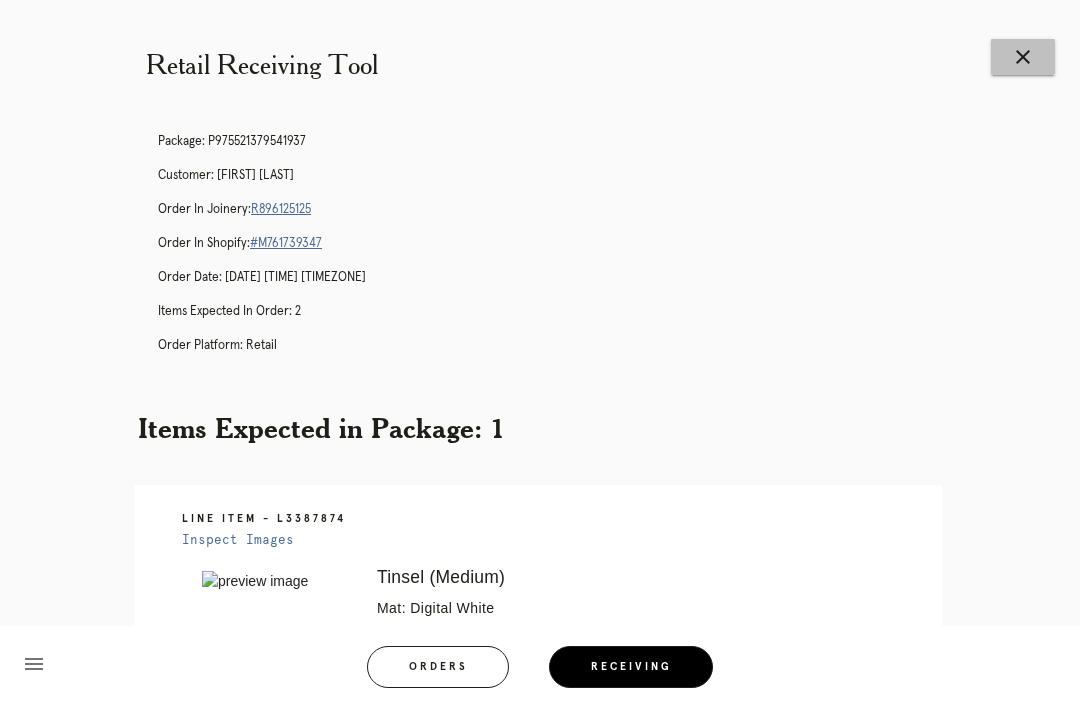 click on "close" at bounding box center [1023, 57] 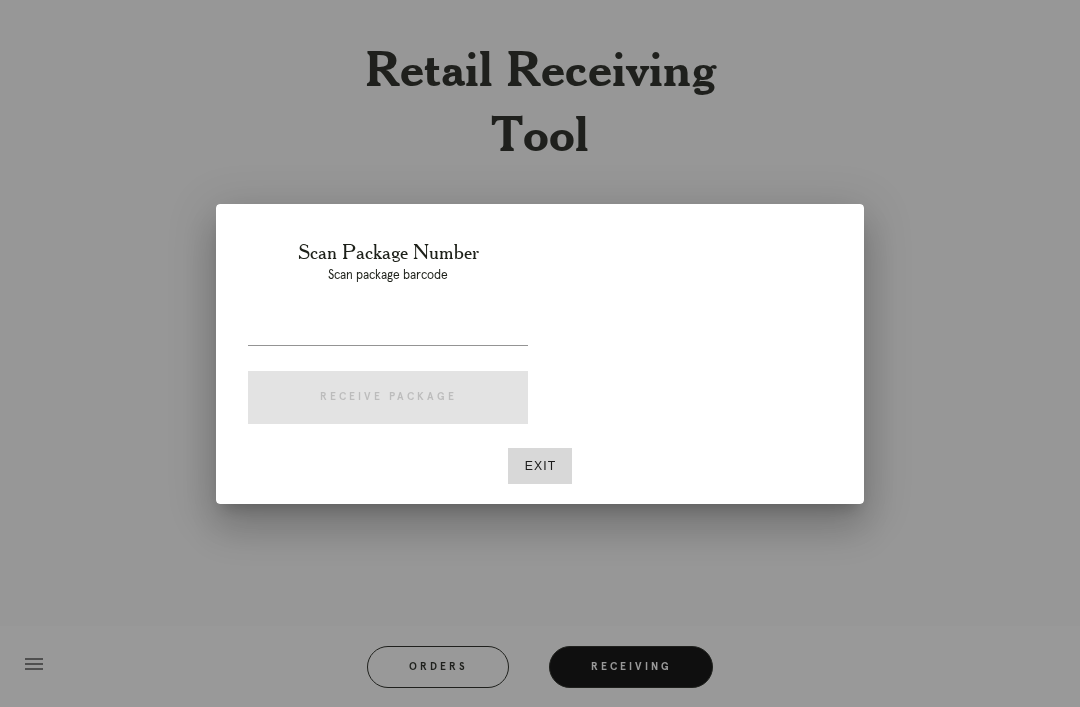 scroll, scrollTop: 0, scrollLeft: 0, axis: both 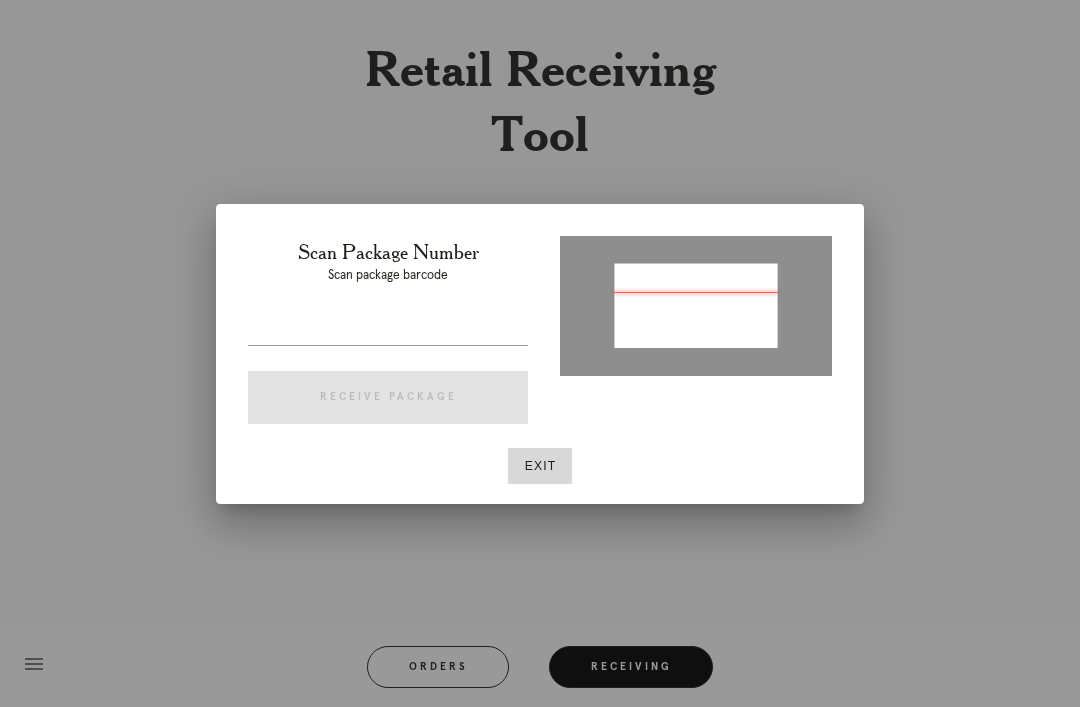 type on "P963988359419977" 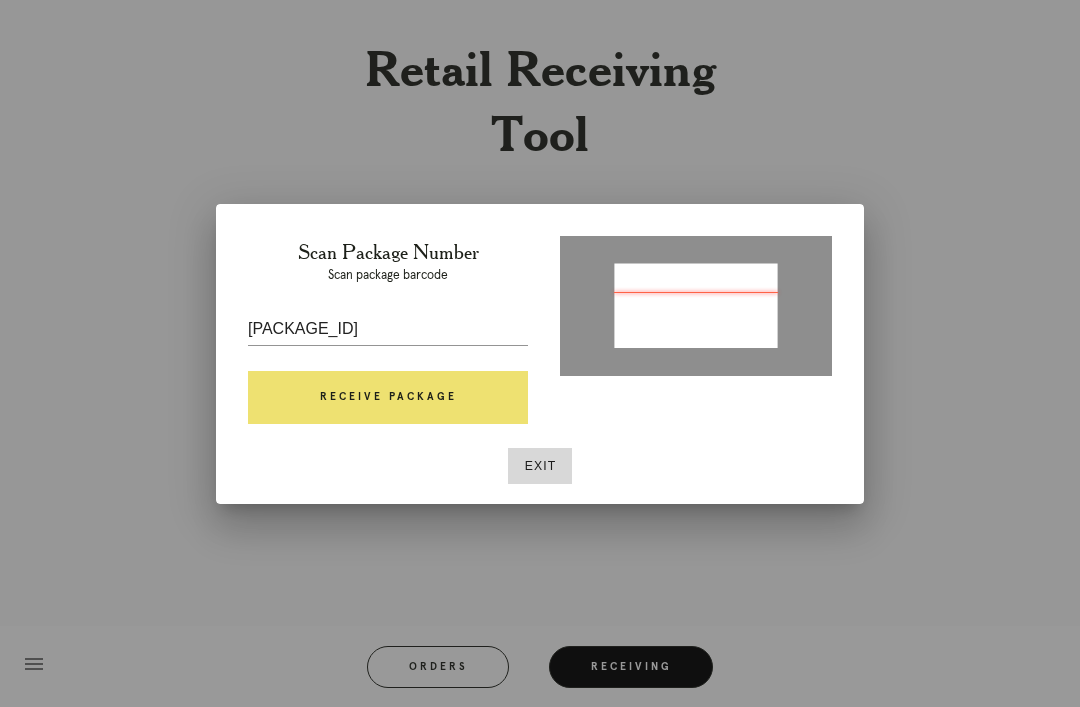click on "Receive Package" at bounding box center (388, 398) 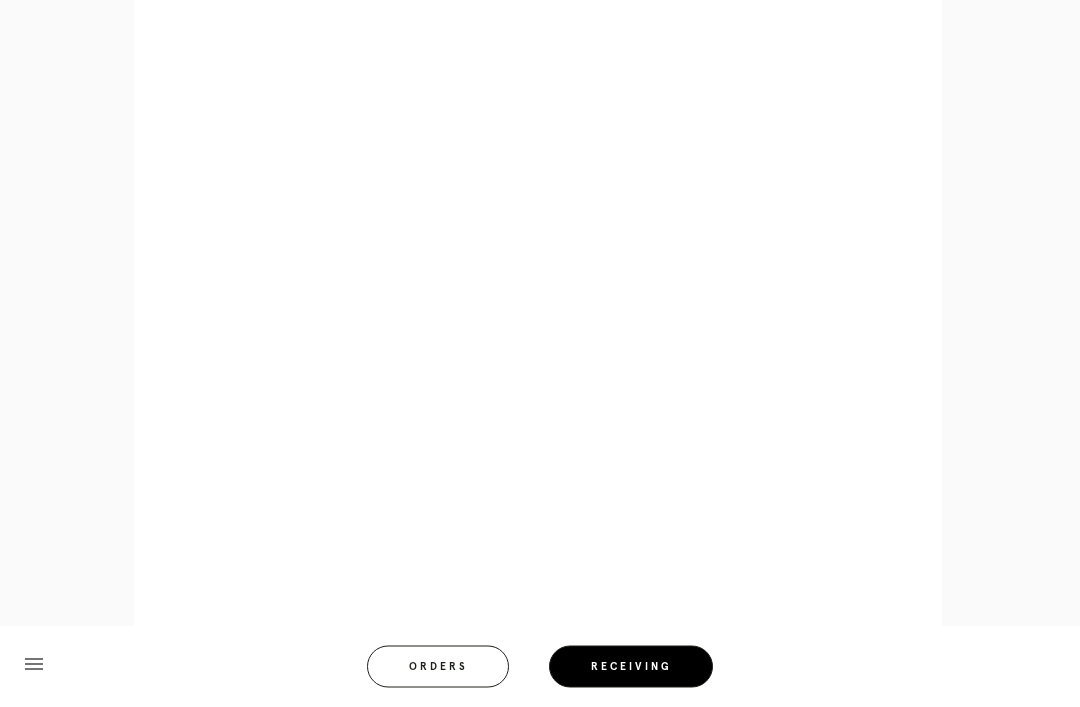 scroll, scrollTop: 980, scrollLeft: 0, axis: vertical 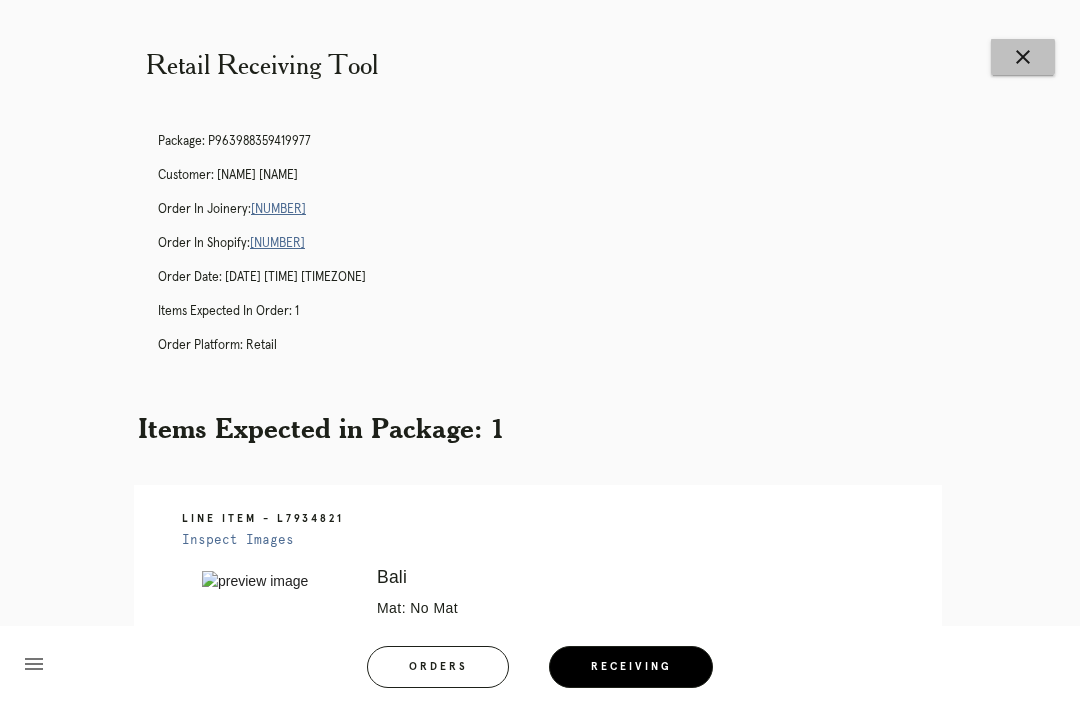 click on "close" at bounding box center (1023, 57) 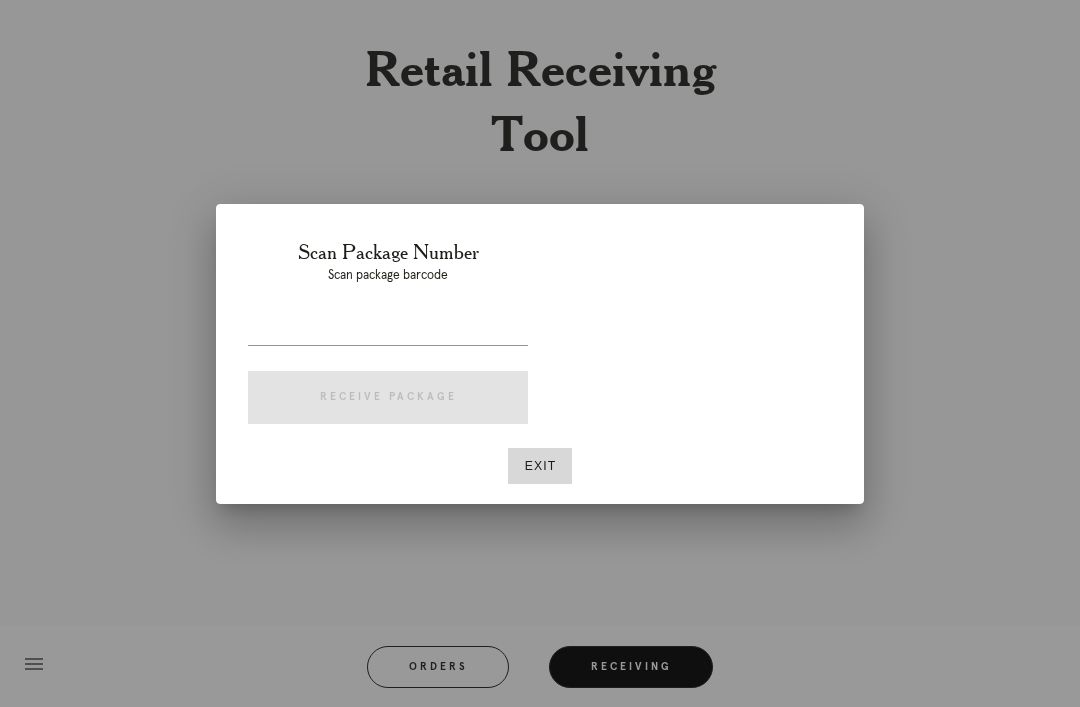 scroll, scrollTop: 0, scrollLeft: 0, axis: both 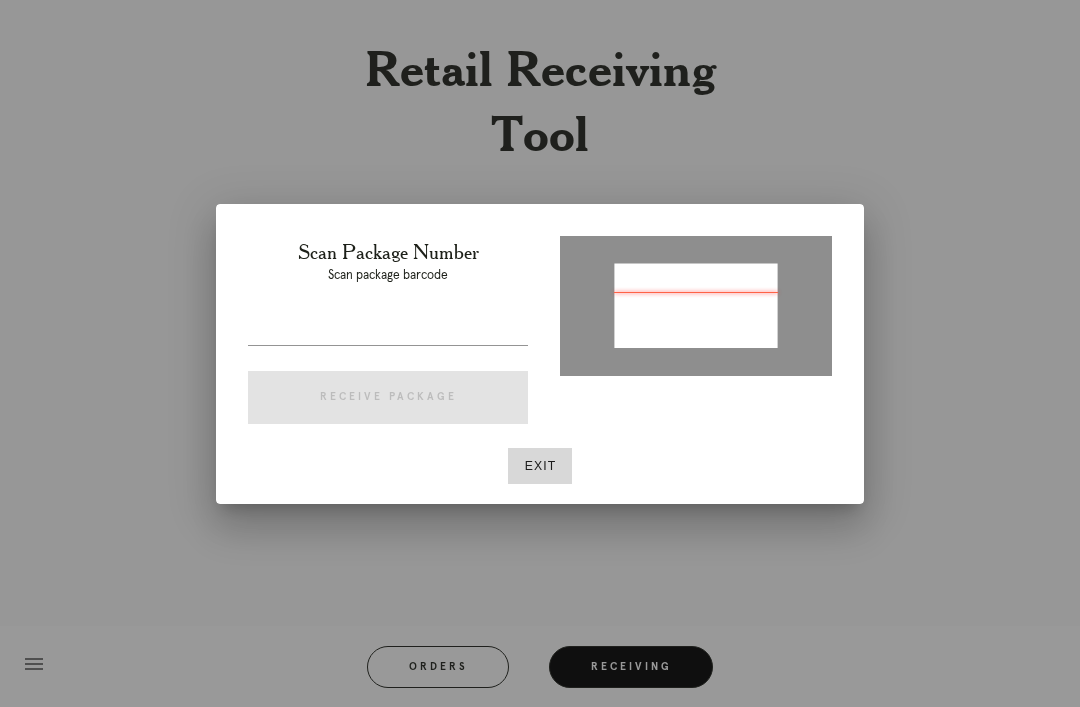 type on "P980019388923905" 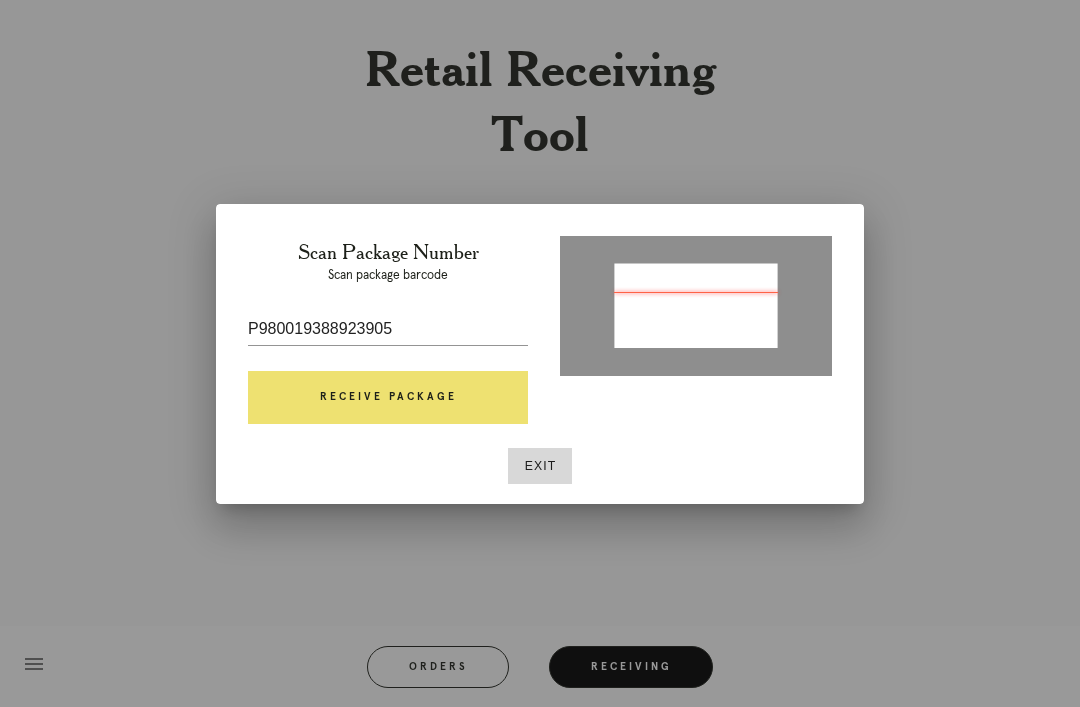 click on "Receive Package" at bounding box center [388, 398] 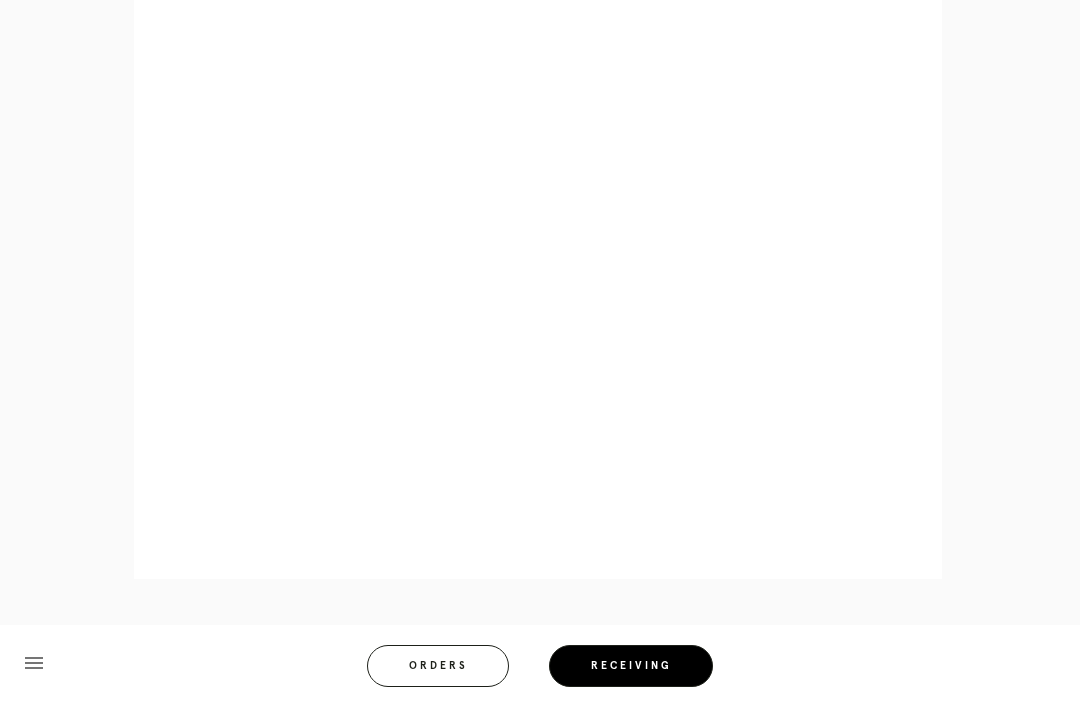 scroll, scrollTop: 1010, scrollLeft: 0, axis: vertical 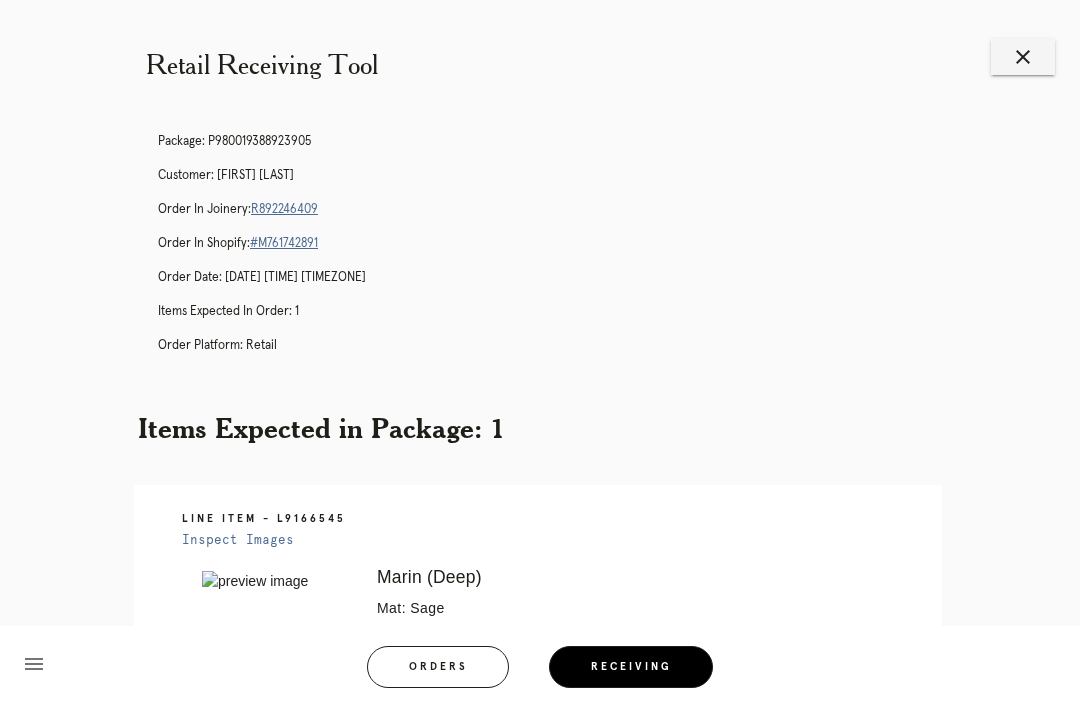 click on "R892246409" at bounding box center (284, 209) 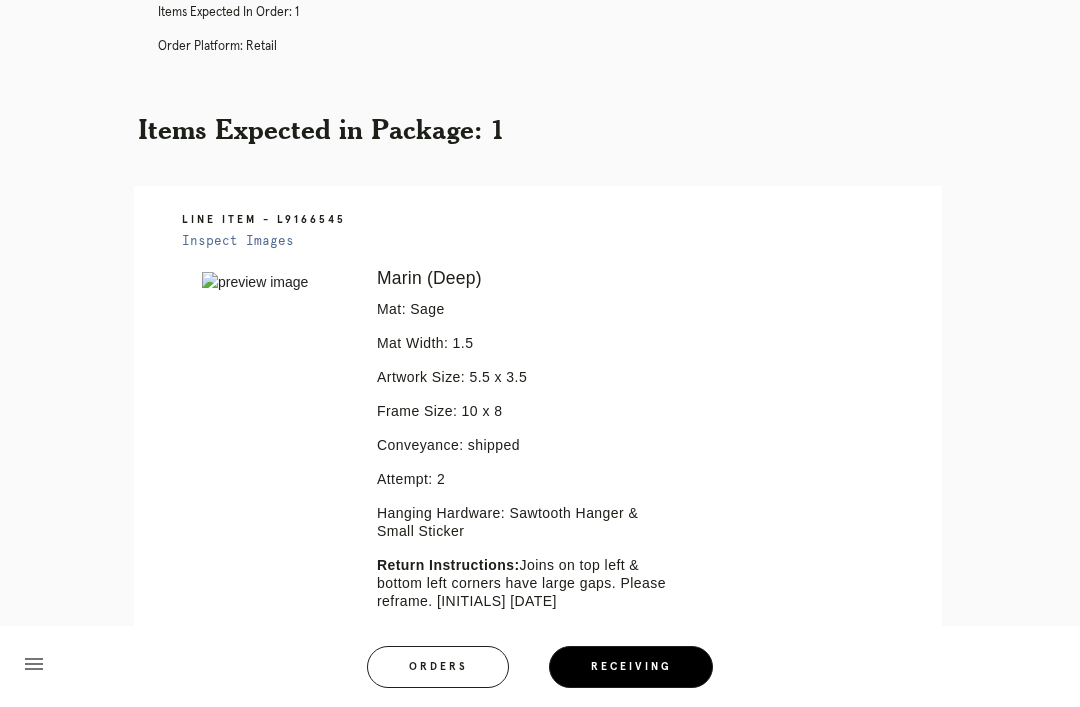 scroll, scrollTop: 0, scrollLeft: 0, axis: both 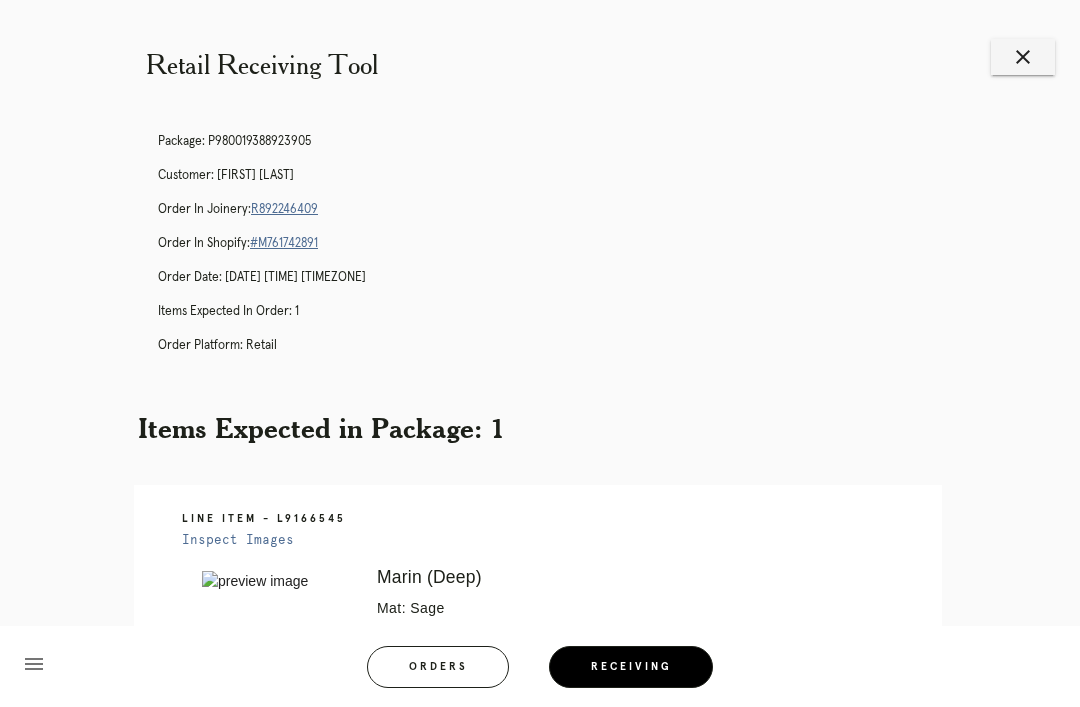 click on "R892246409" at bounding box center [284, 209] 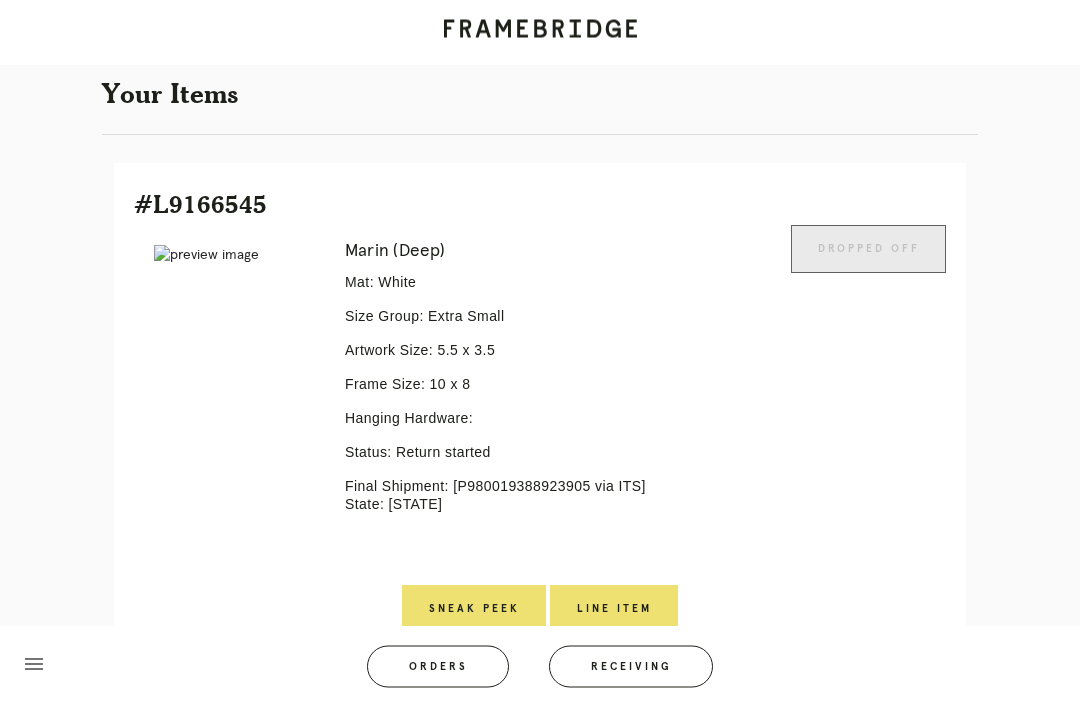 scroll, scrollTop: 378, scrollLeft: 0, axis: vertical 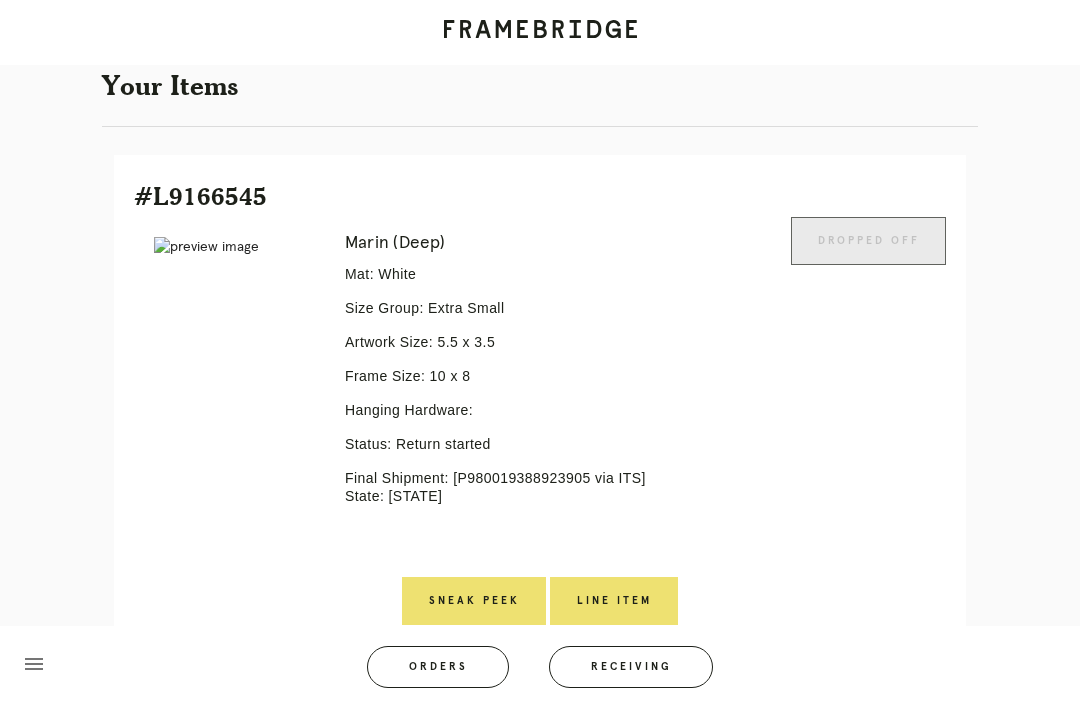 click on "Line Item" at bounding box center [614, 601] 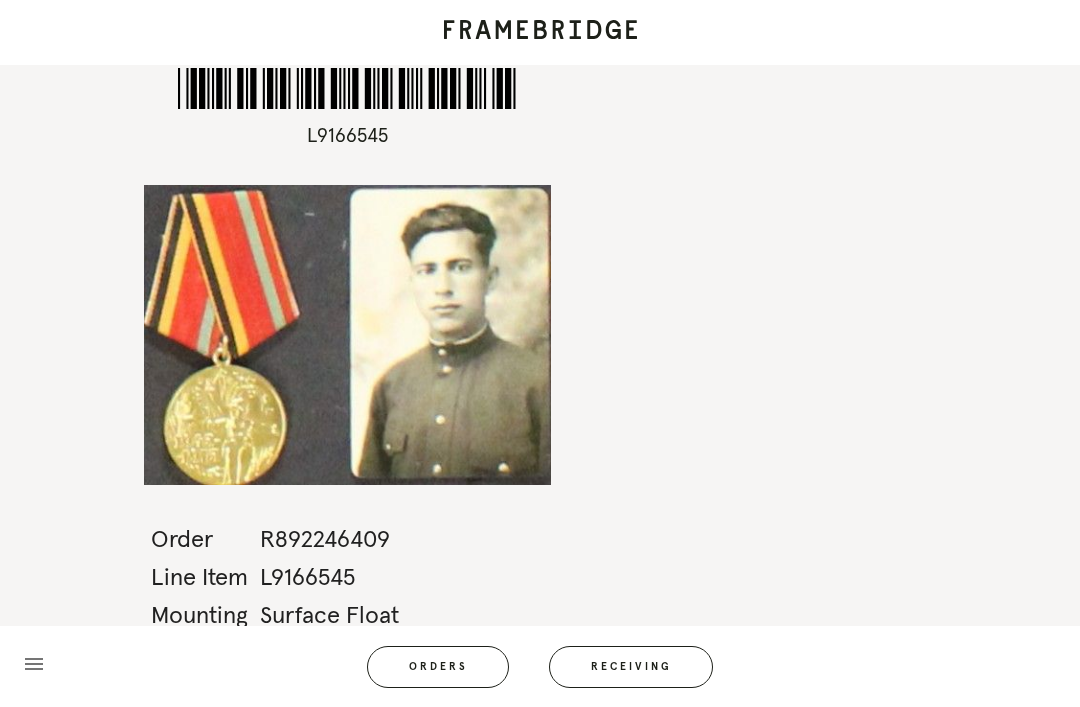 scroll, scrollTop: 0, scrollLeft: 0, axis: both 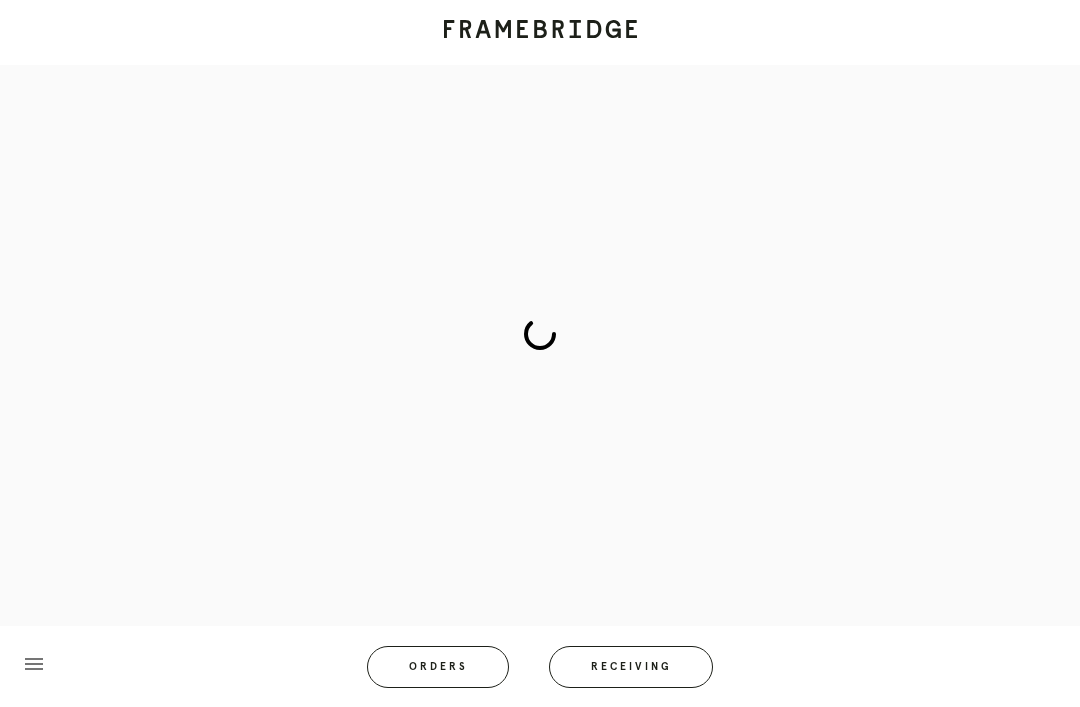 click on "menu
Orders
Receiving" at bounding box center [540, 666] 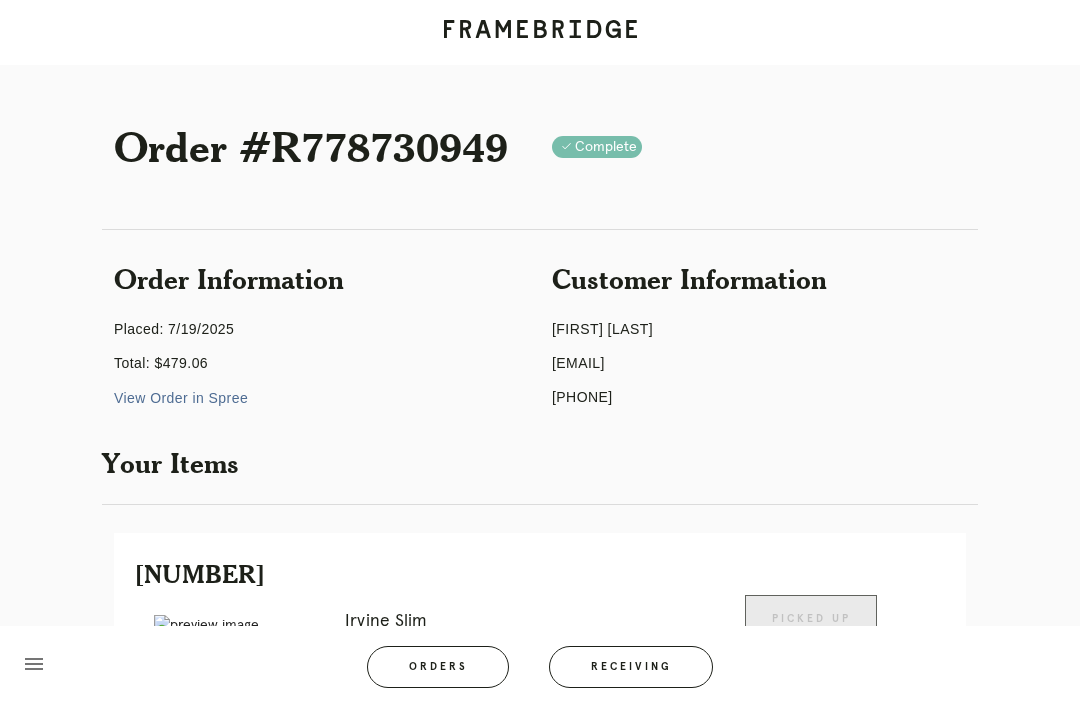 click on "Receiving" at bounding box center [631, 667] 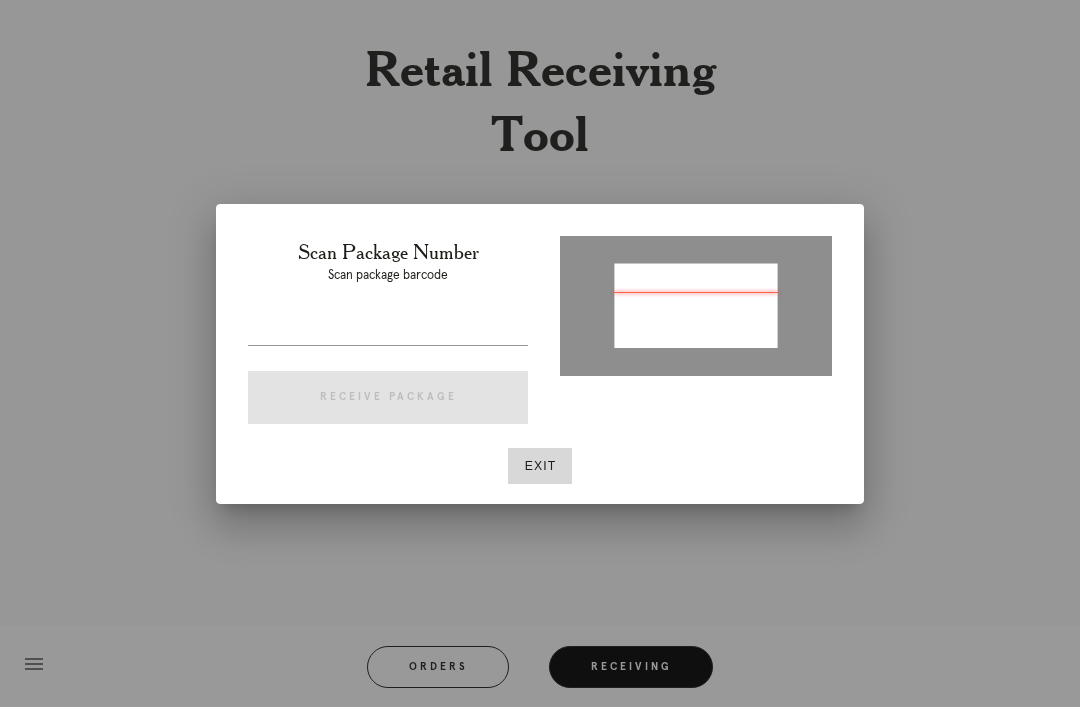 type on "P980242197816325" 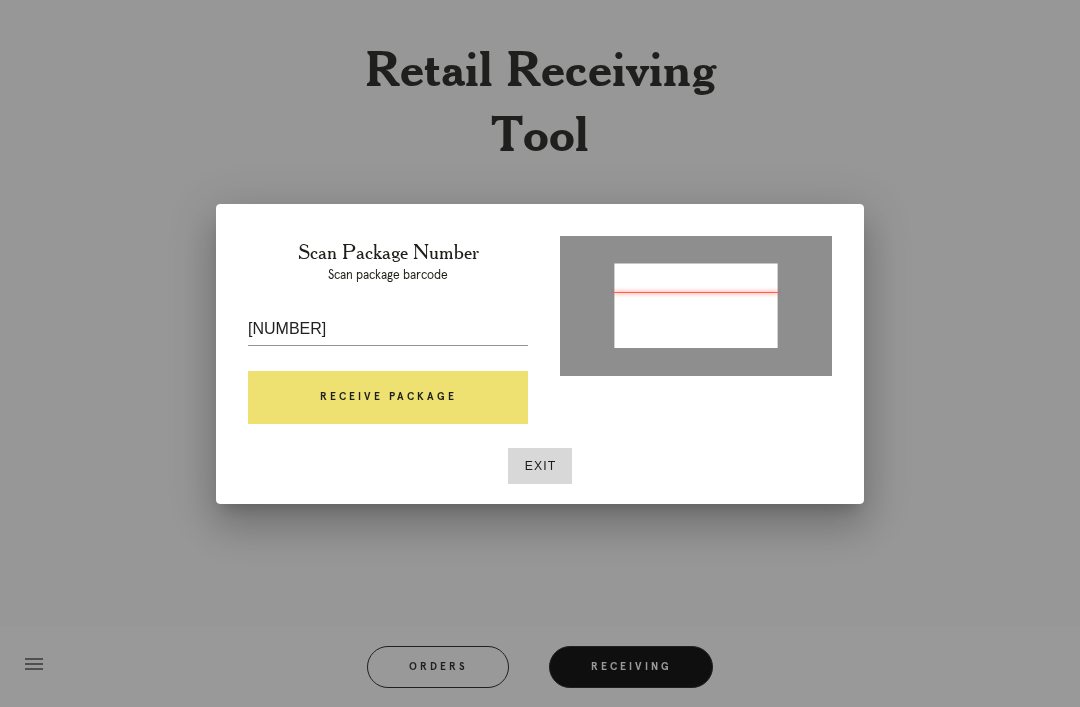 click on "Receive Package" at bounding box center [388, 398] 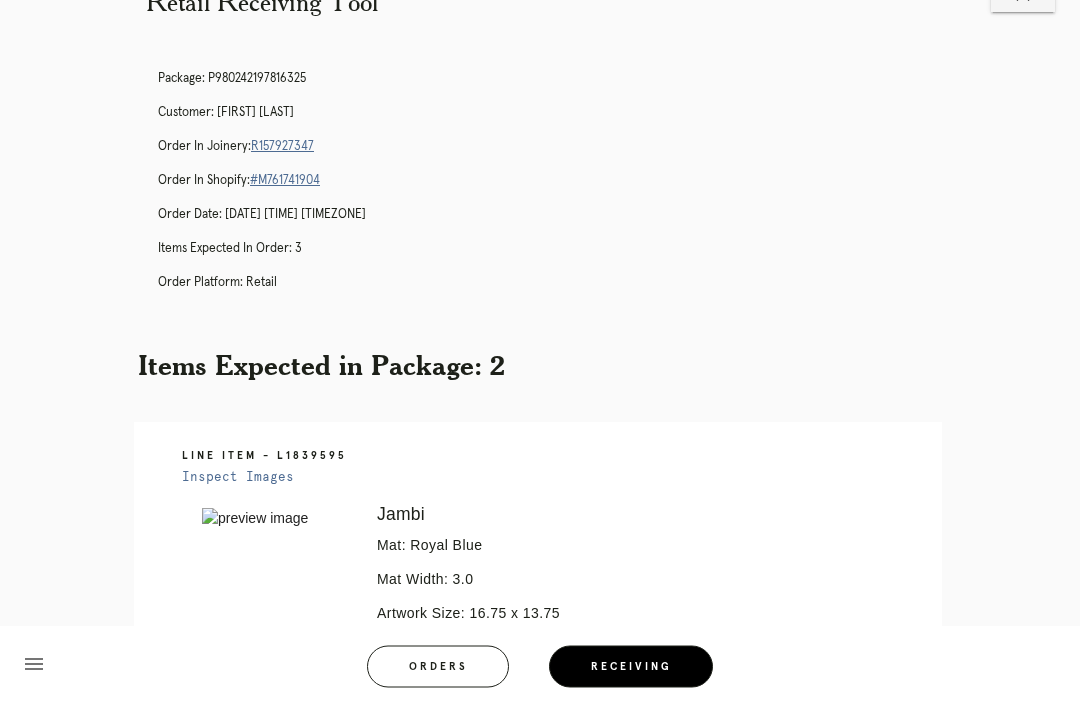 scroll, scrollTop: 0, scrollLeft: 0, axis: both 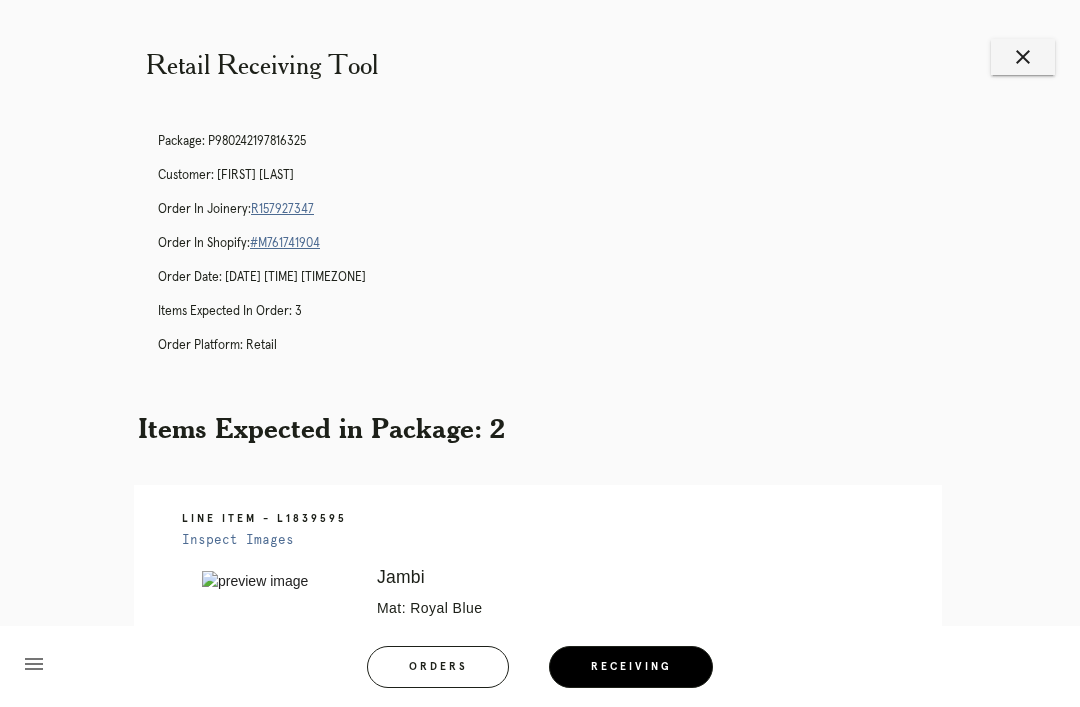 click on "R157927347" at bounding box center (282, 209) 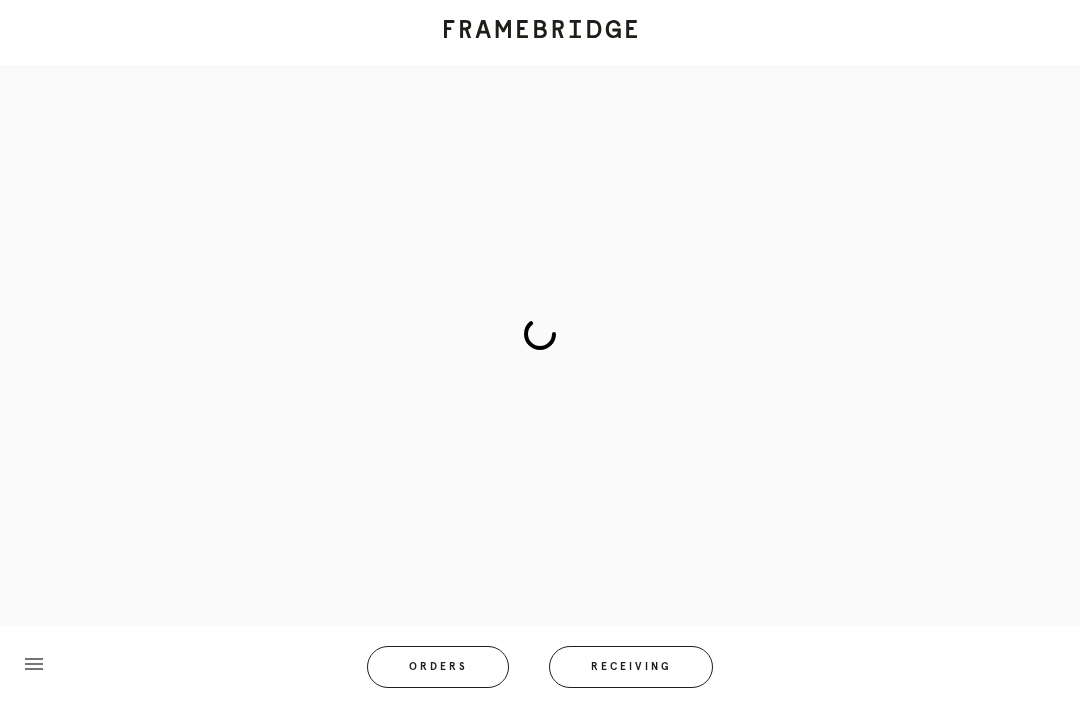 scroll, scrollTop: 0, scrollLeft: 0, axis: both 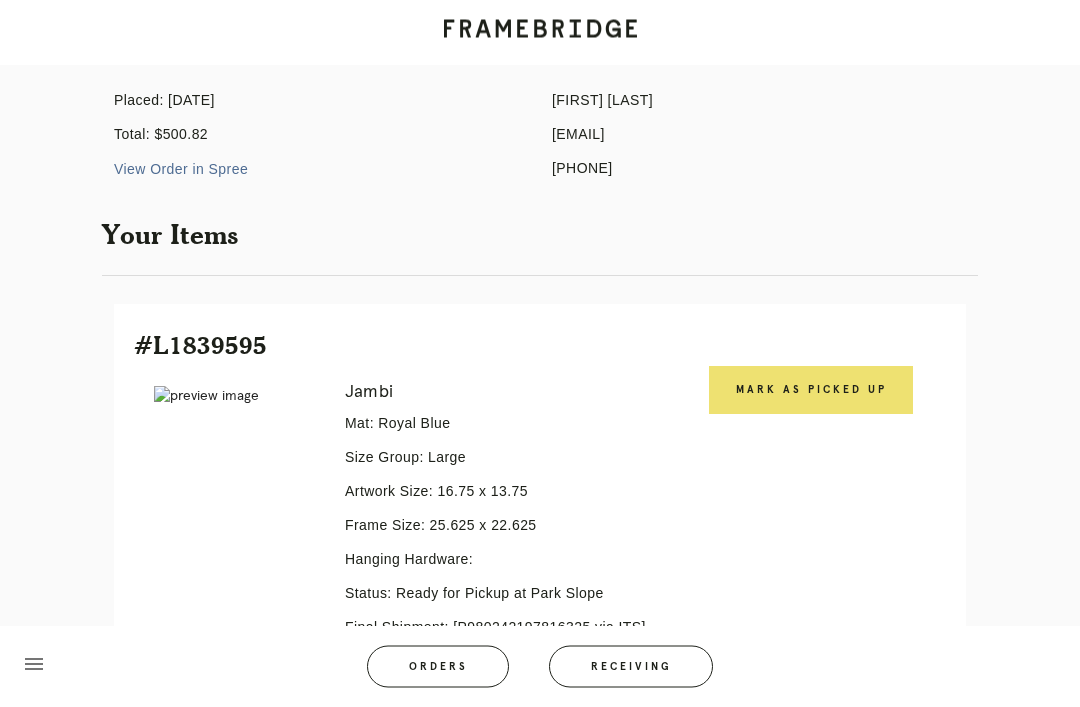 click on "Mark as Picked Up" at bounding box center [811, 391] 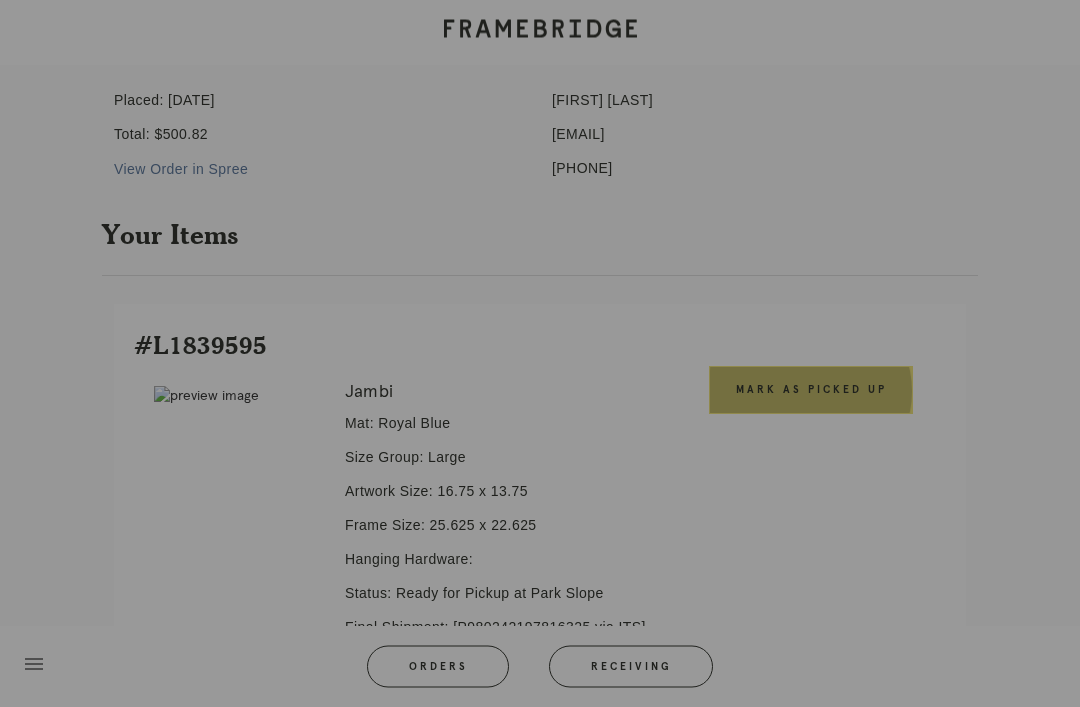 scroll, scrollTop: 229, scrollLeft: 0, axis: vertical 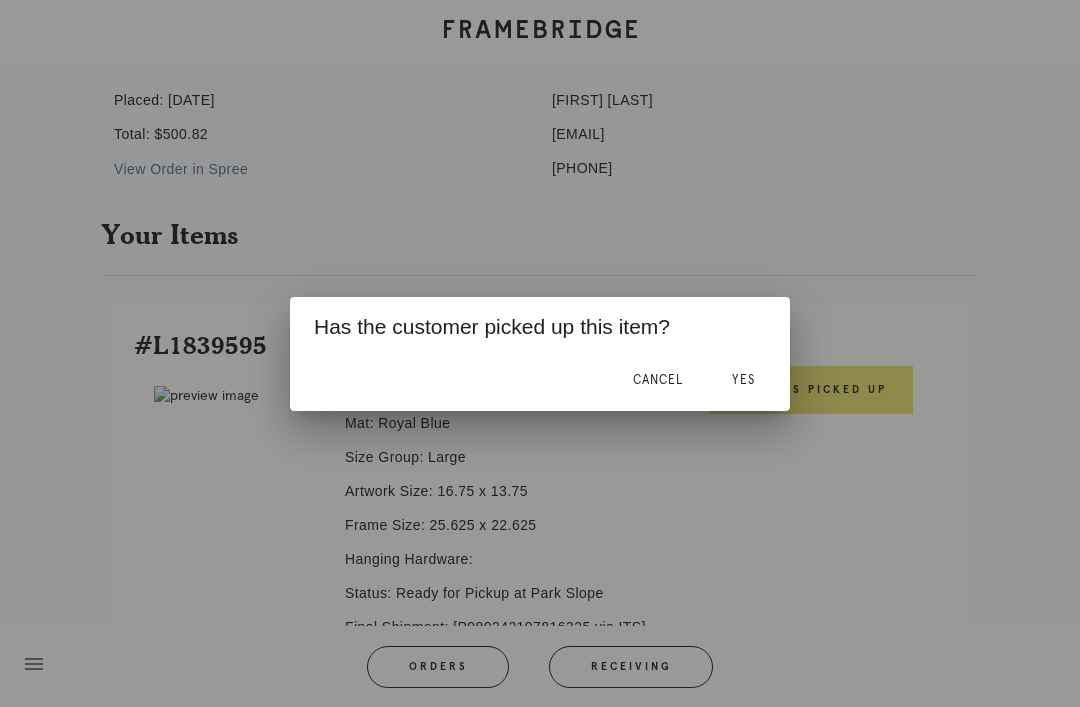 click on "Yes" at bounding box center (743, 380) 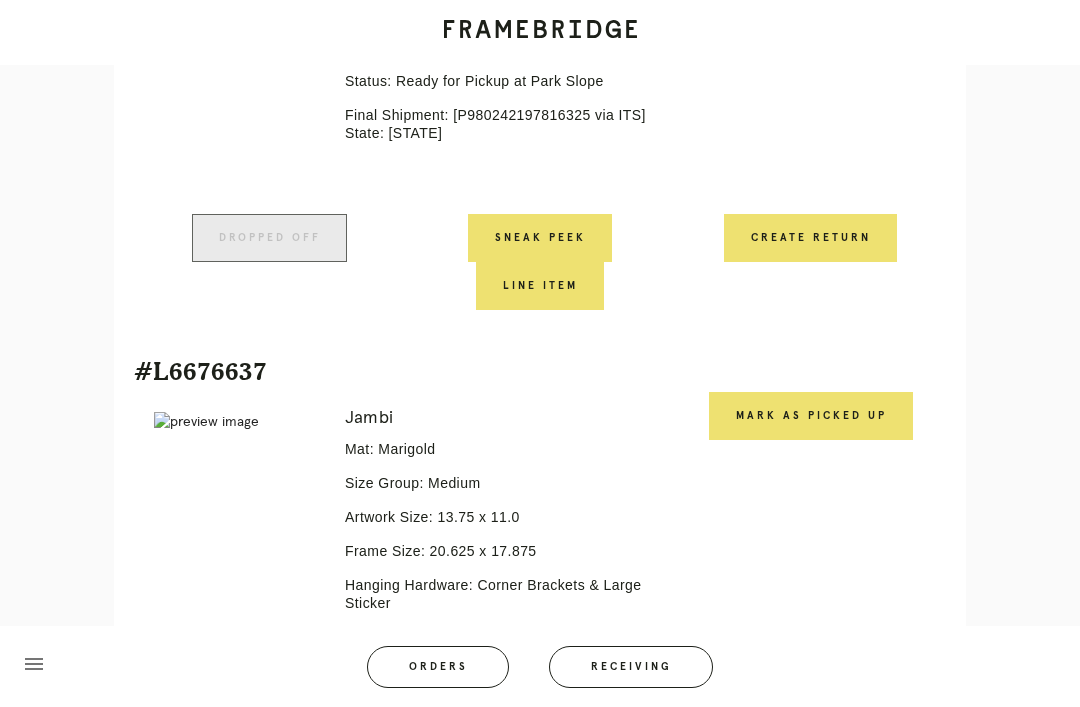 scroll, scrollTop: 740, scrollLeft: 0, axis: vertical 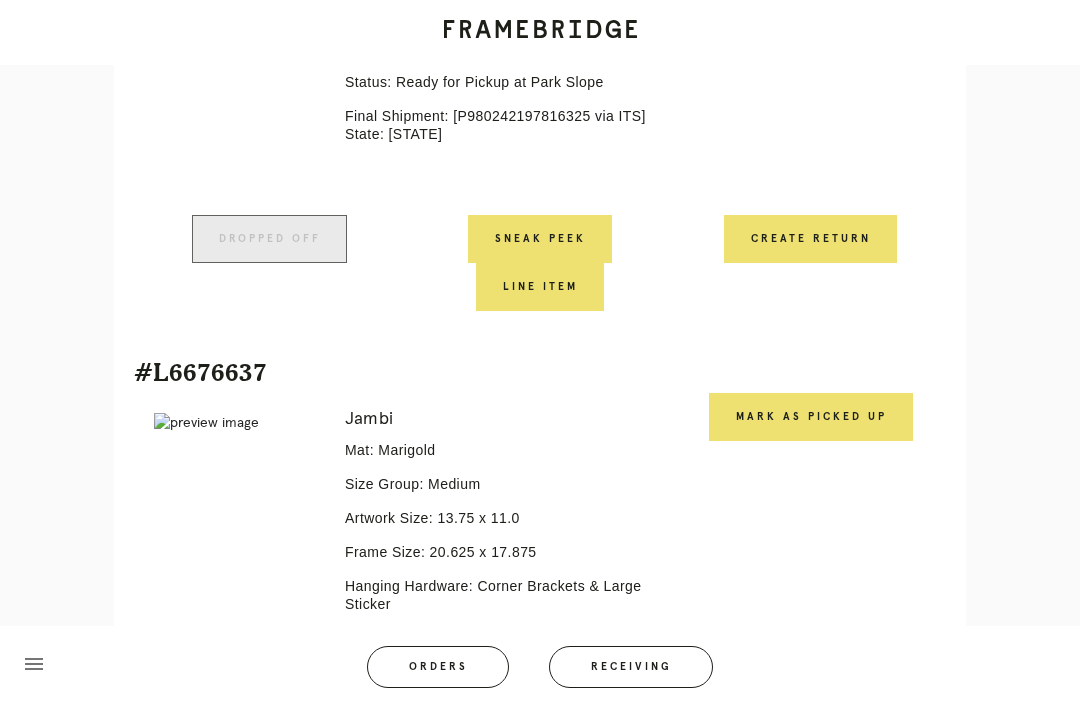 click on "Mark as Picked Up" at bounding box center (811, 417) 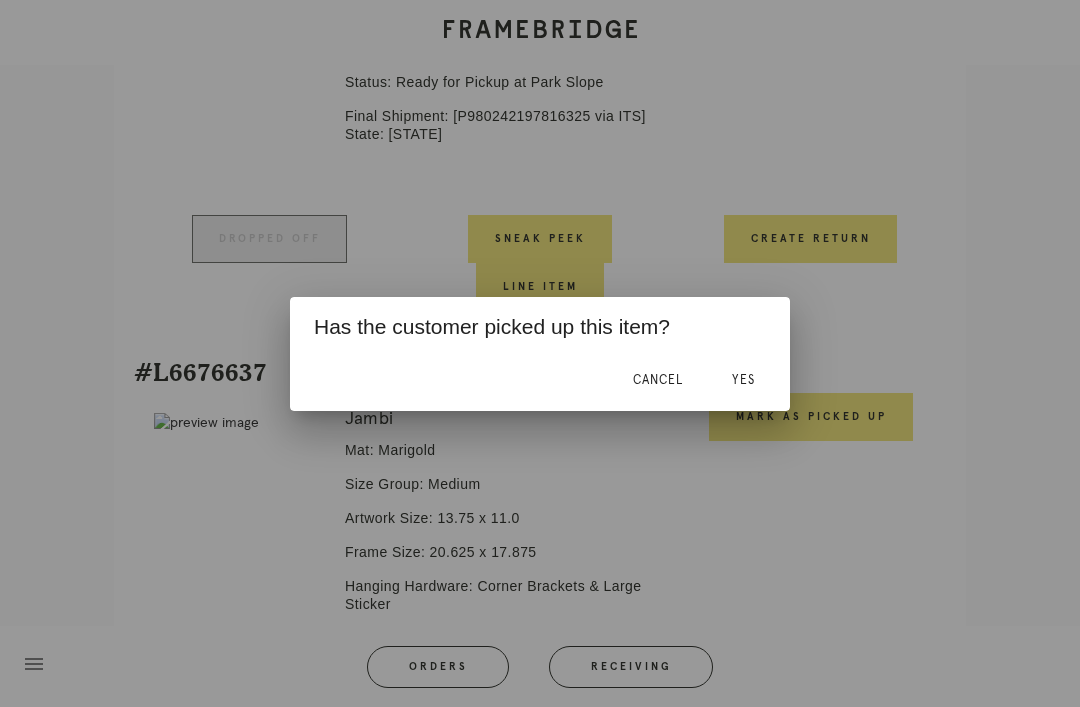 click on "Cancel" at bounding box center [658, 380] 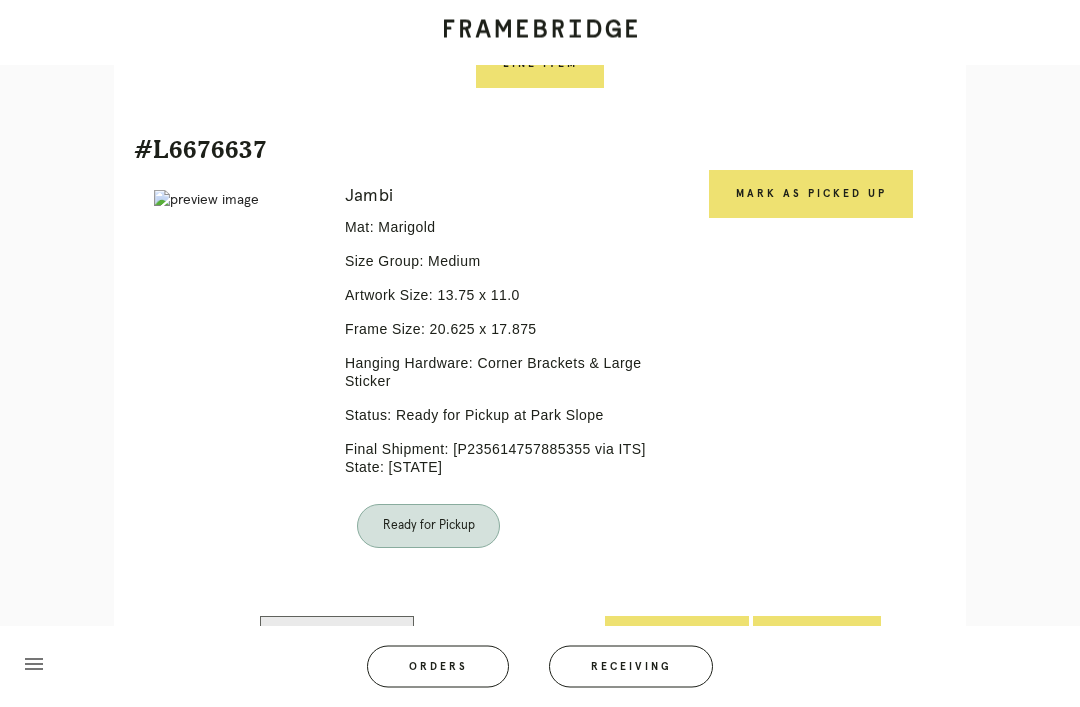 scroll, scrollTop: 913, scrollLeft: 0, axis: vertical 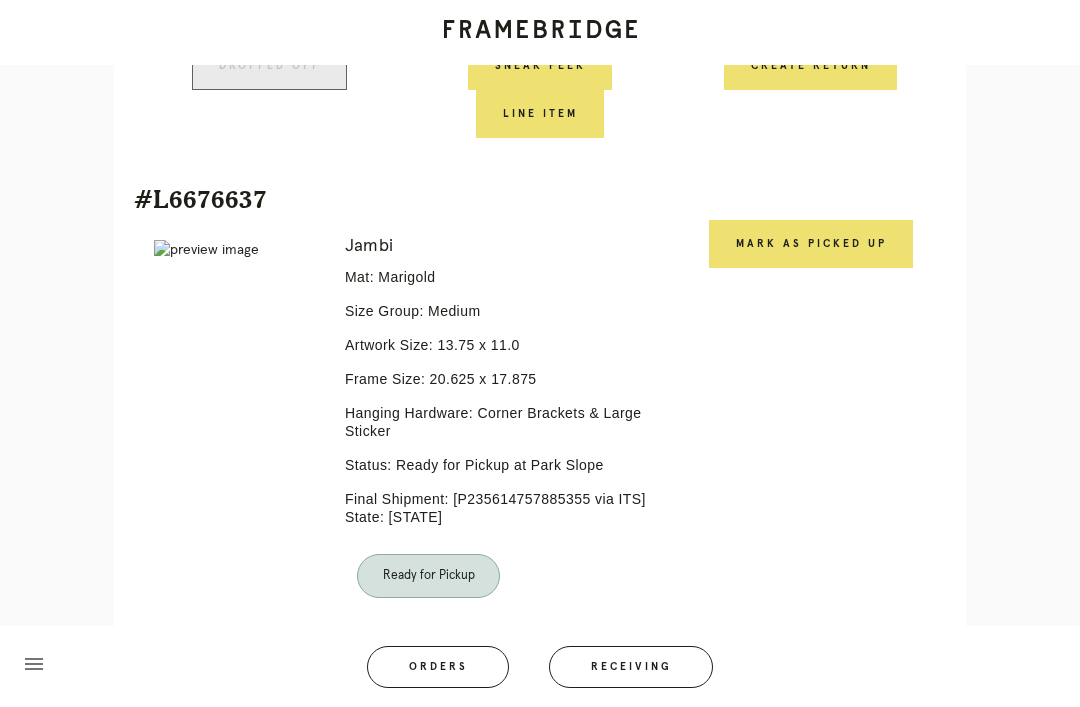 click on "Mark as Picked Up" at bounding box center [811, 244] 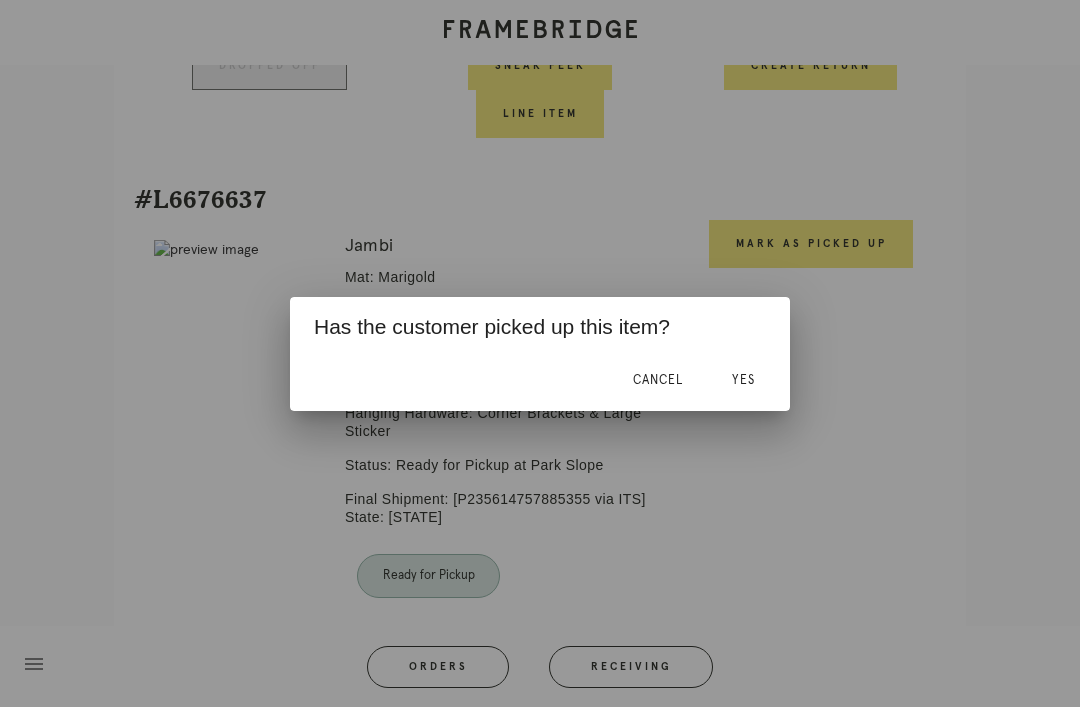 click on "Yes" at bounding box center [743, 380] 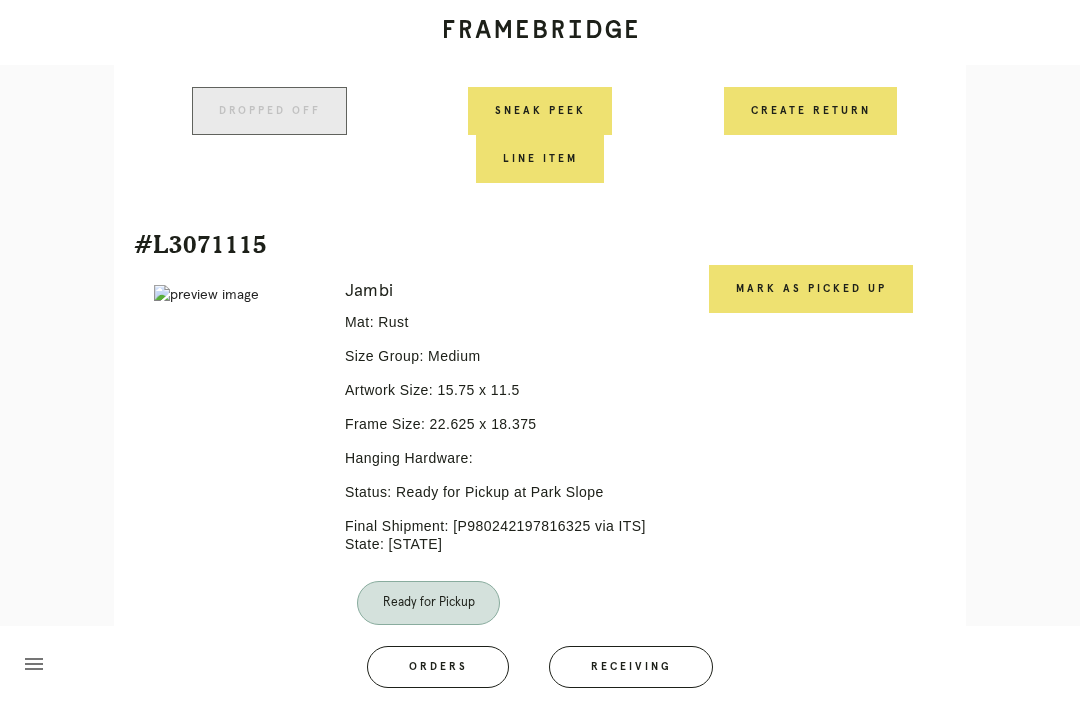 scroll, scrollTop: 1494, scrollLeft: 0, axis: vertical 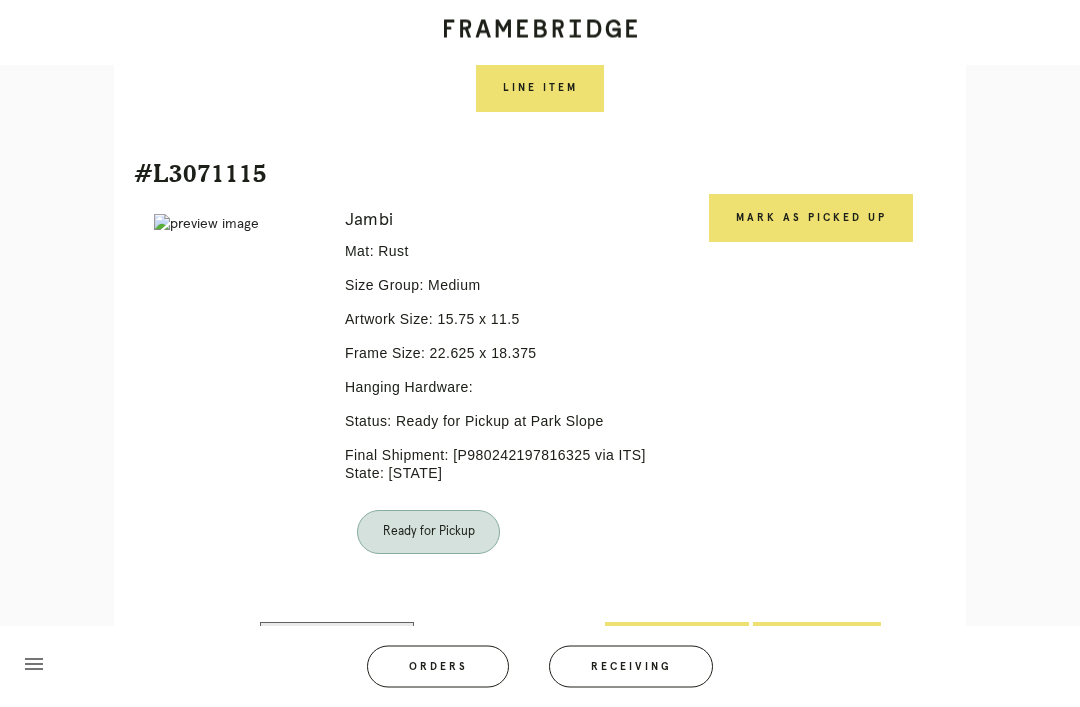click on "Mark as Picked Up" at bounding box center (811, 219) 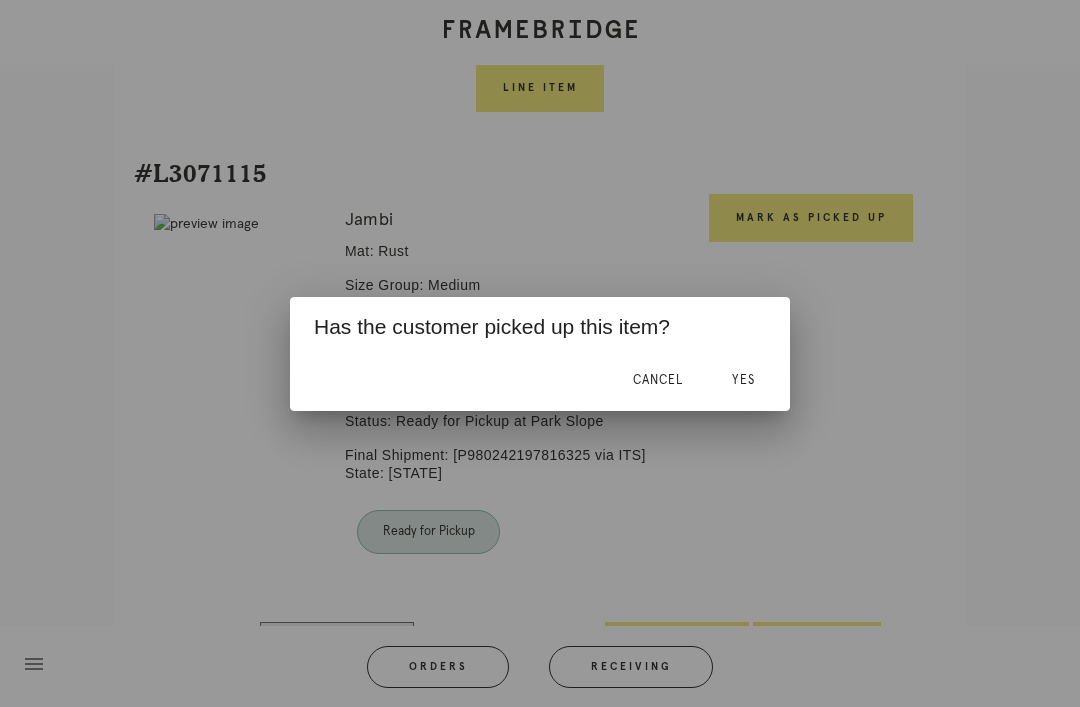 click on "Yes" at bounding box center (743, 380) 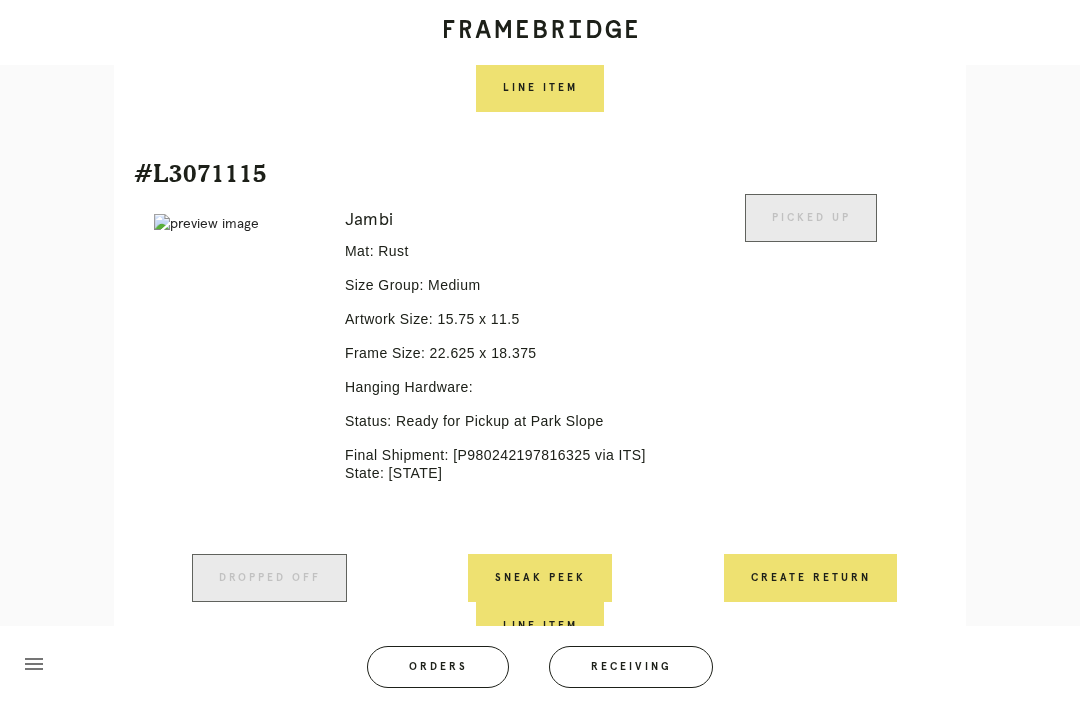 click on "Create Return" at bounding box center (810, 578) 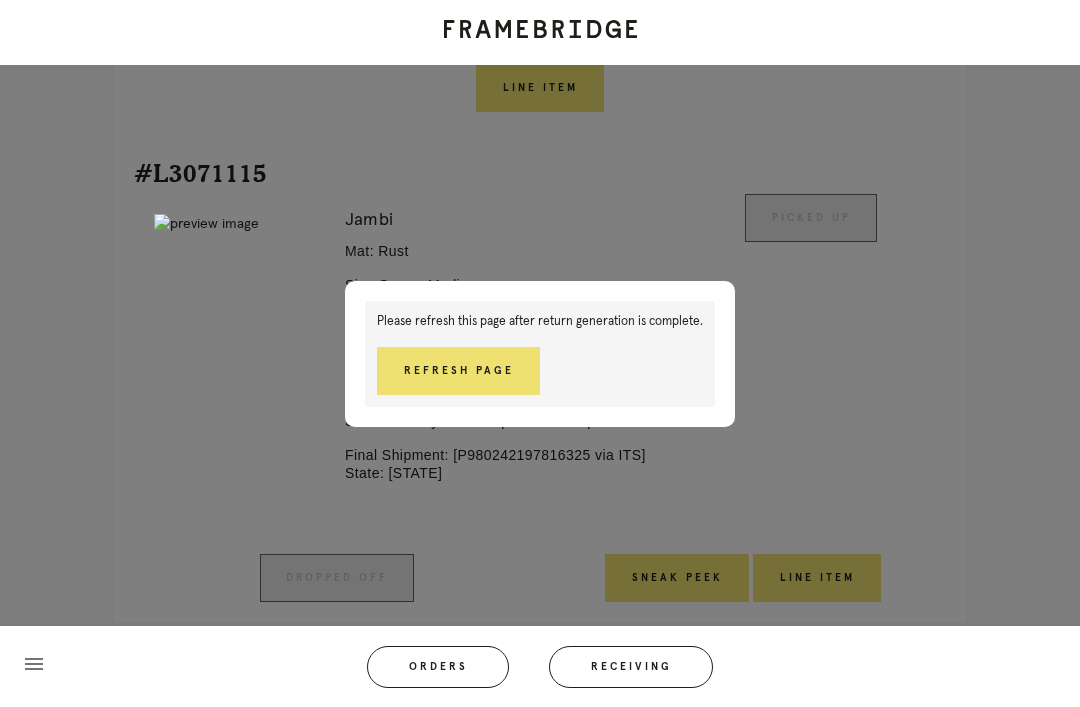 scroll, scrollTop: 1544, scrollLeft: 0, axis: vertical 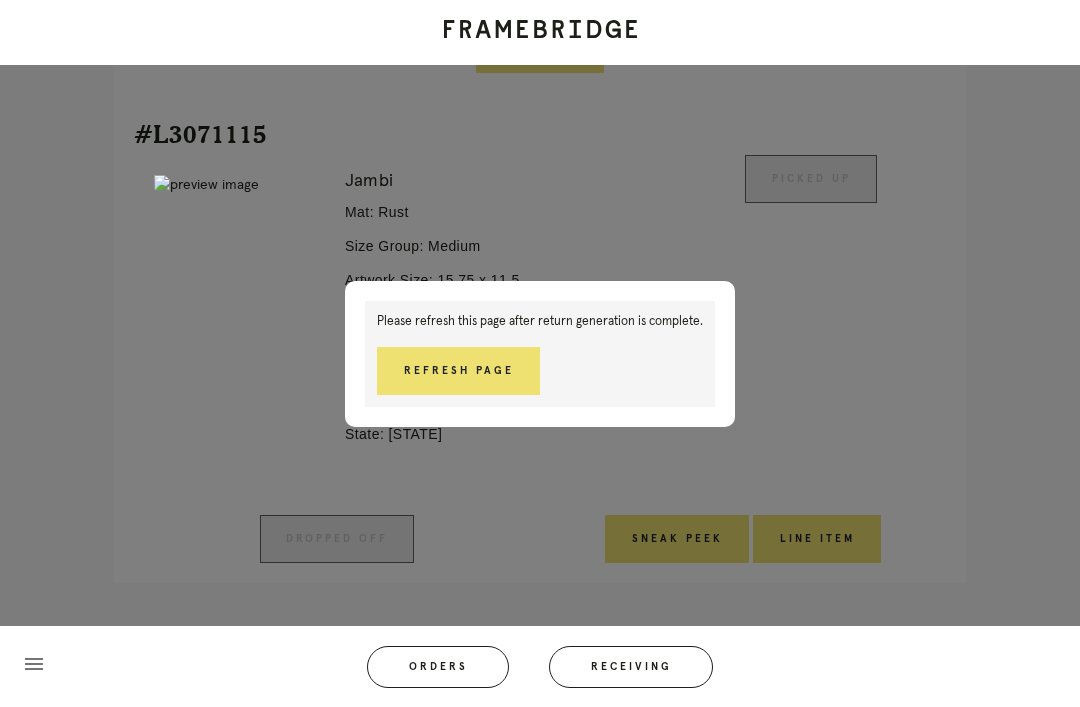 click on "Refresh Page" at bounding box center [458, 371] 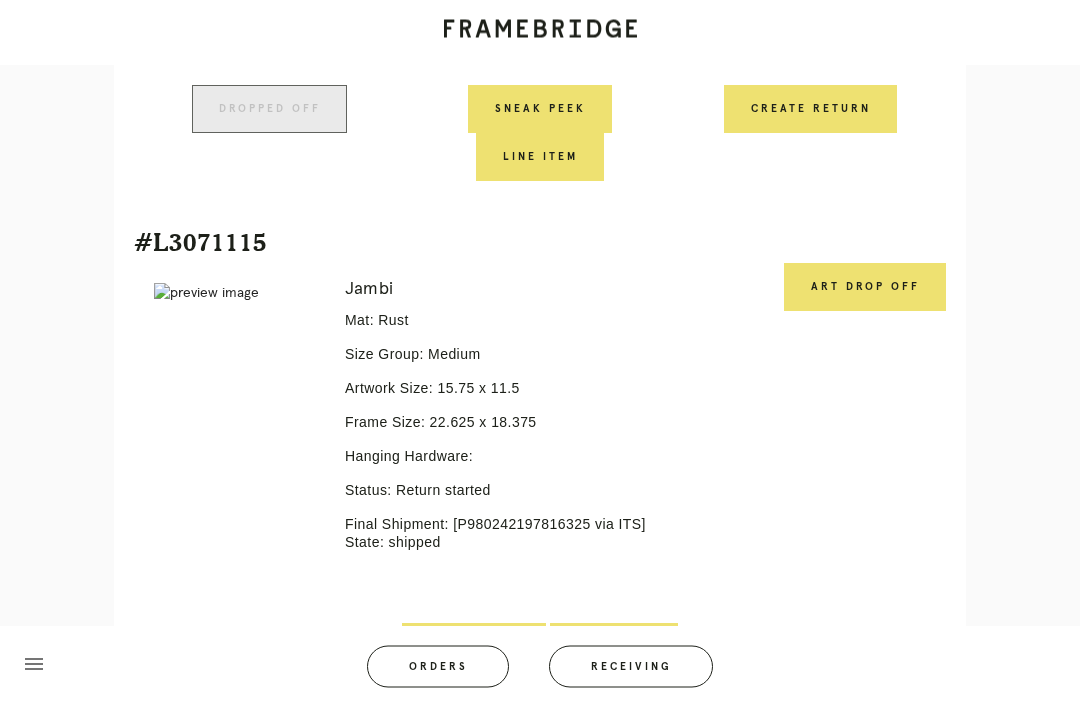 scroll, scrollTop: 1480, scrollLeft: 0, axis: vertical 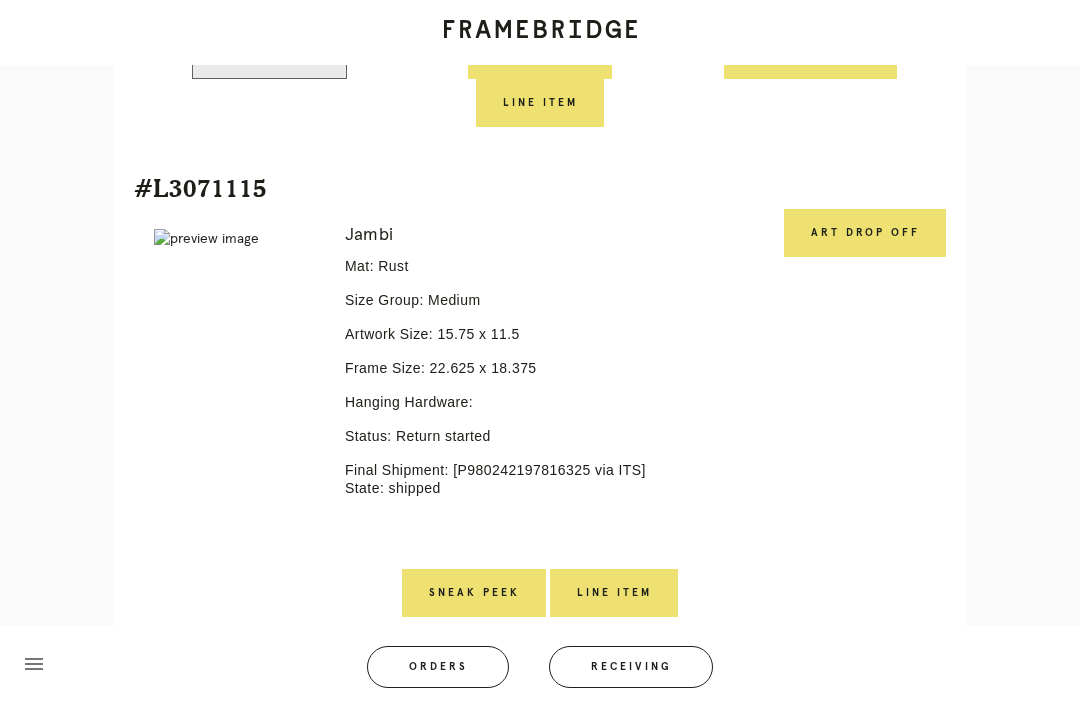 click on "Art drop off" at bounding box center (865, 233) 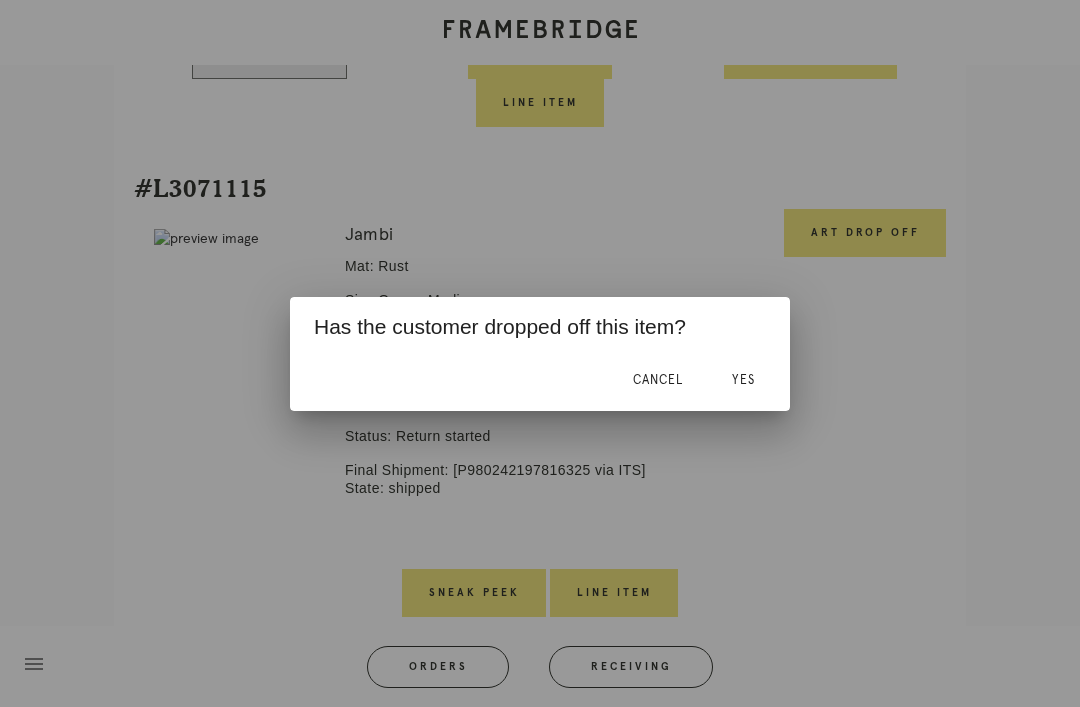 click on "Yes" at bounding box center (743, 380) 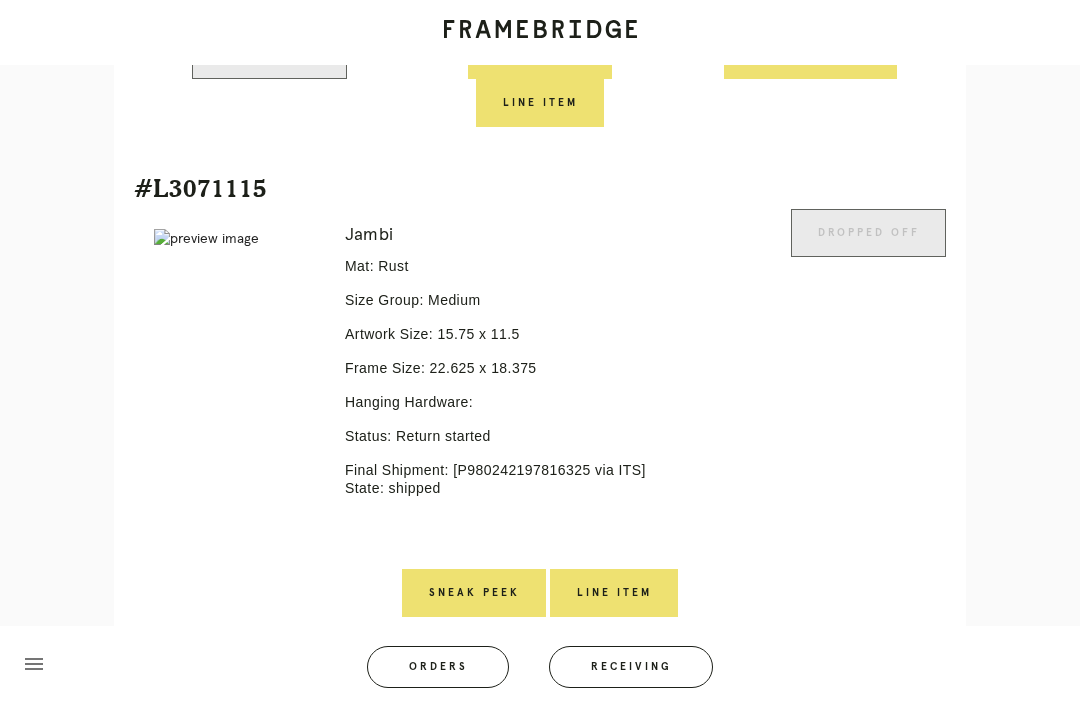 click on "Line Item" at bounding box center (614, 593) 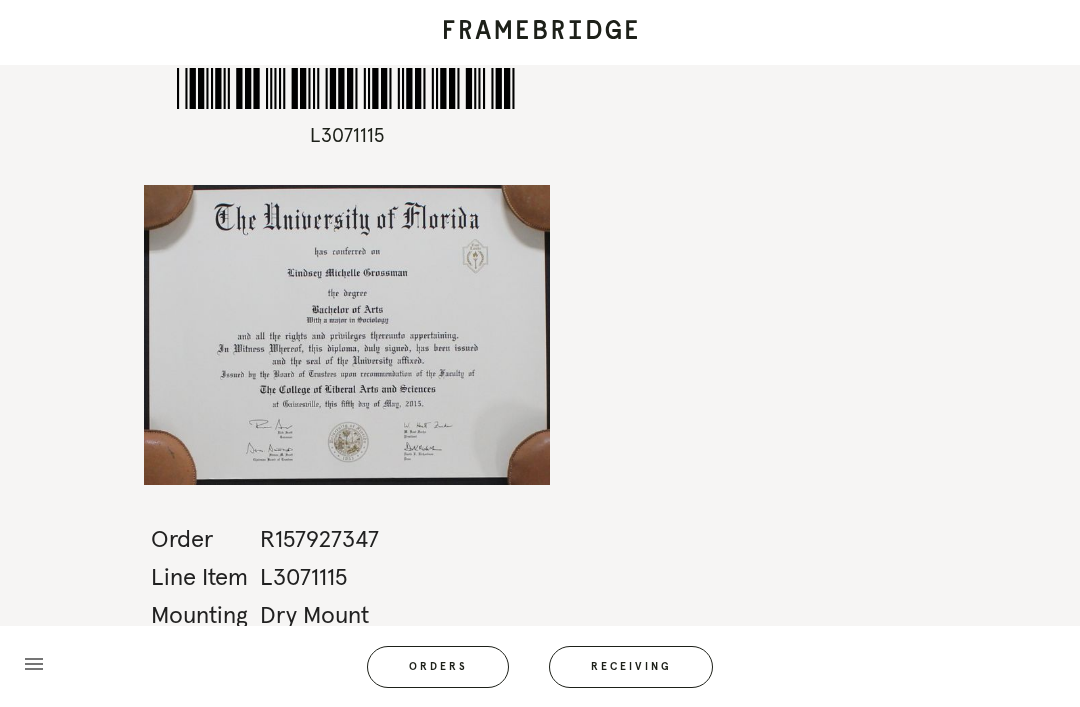 scroll, scrollTop: 0, scrollLeft: 0, axis: both 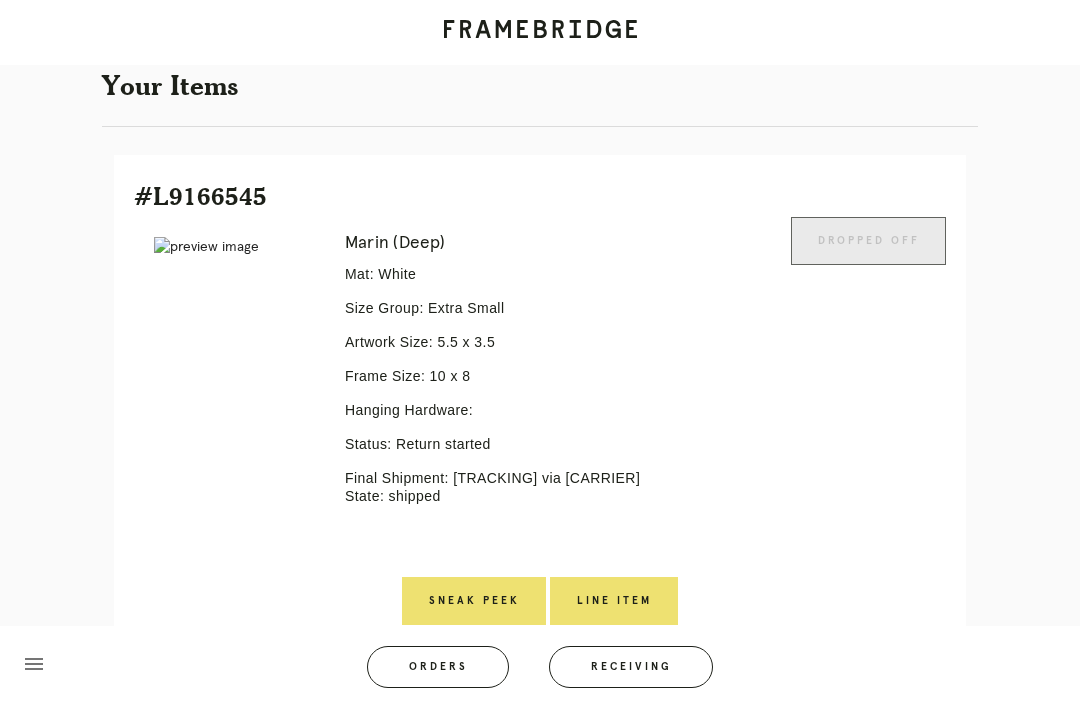 click on "Line Item" at bounding box center (614, 601) 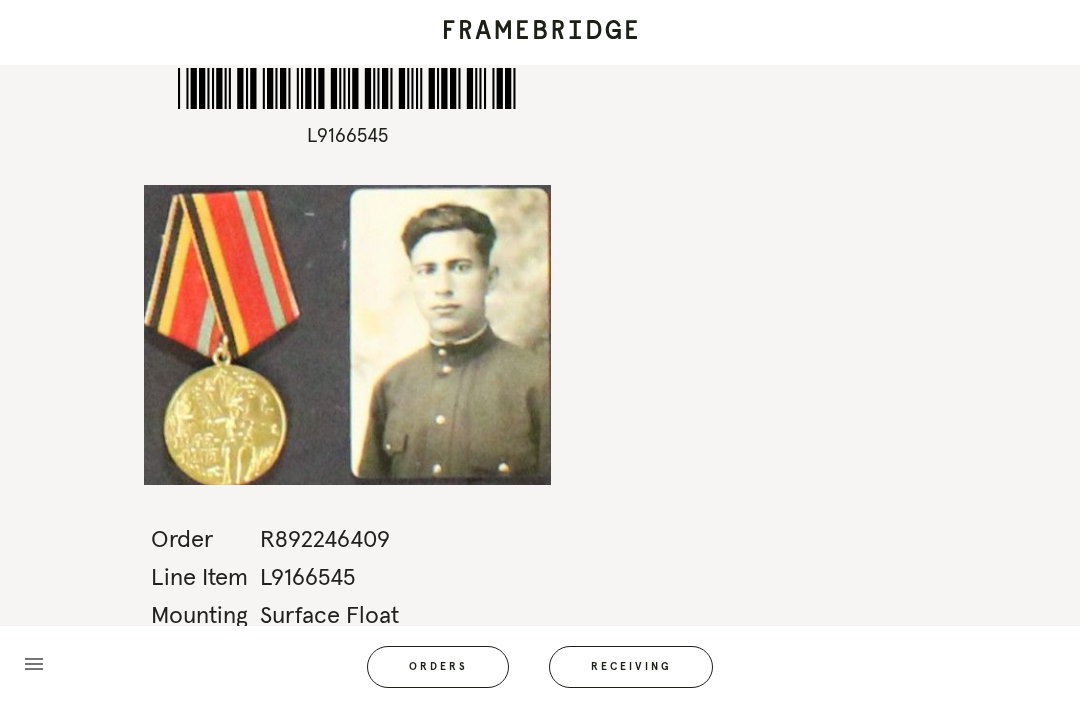 click on "menu
Orders
Receiving
Logged in as:   [EMAIL]   [NEIGHBORHOOD]
Logout" at bounding box center [540, 673] 